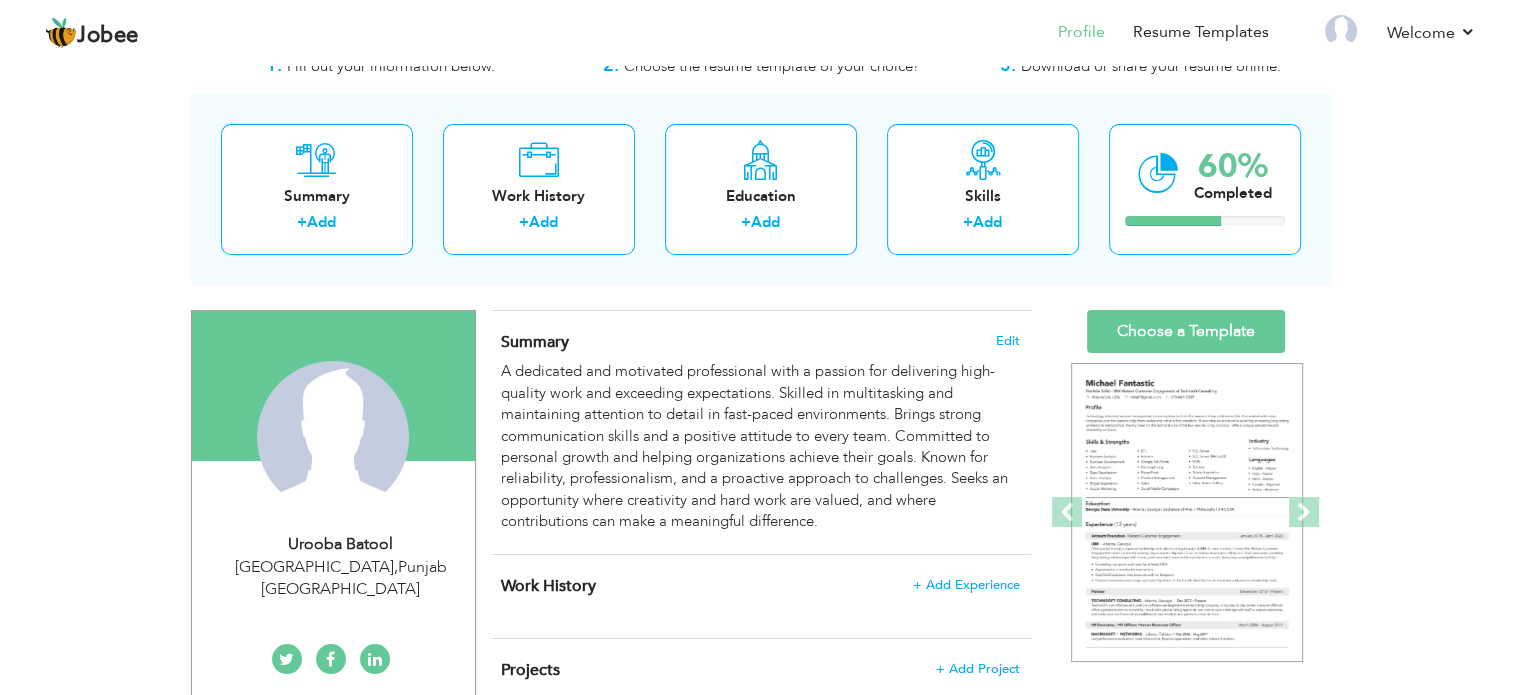 scroll, scrollTop: 0, scrollLeft: 0, axis: both 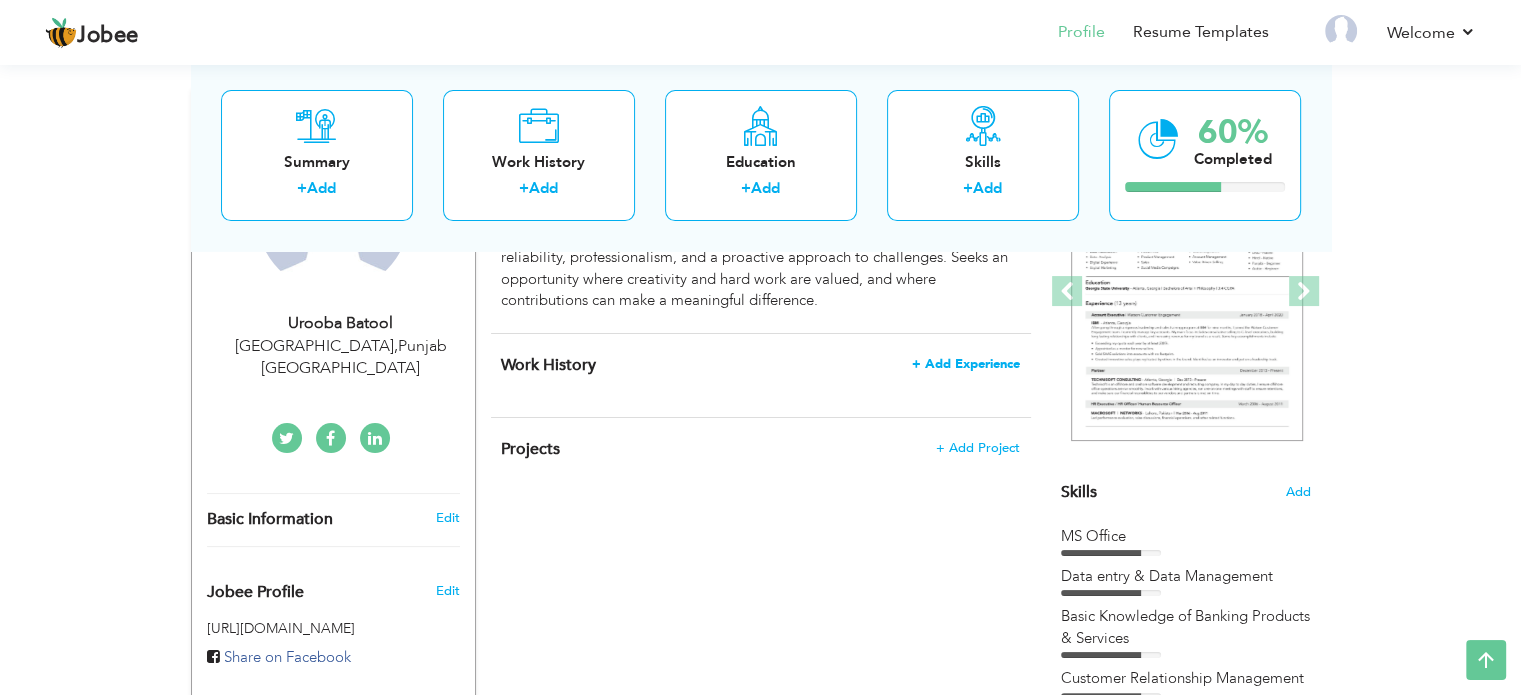 click on "+ Add Experience" at bounding box center (966, 364) 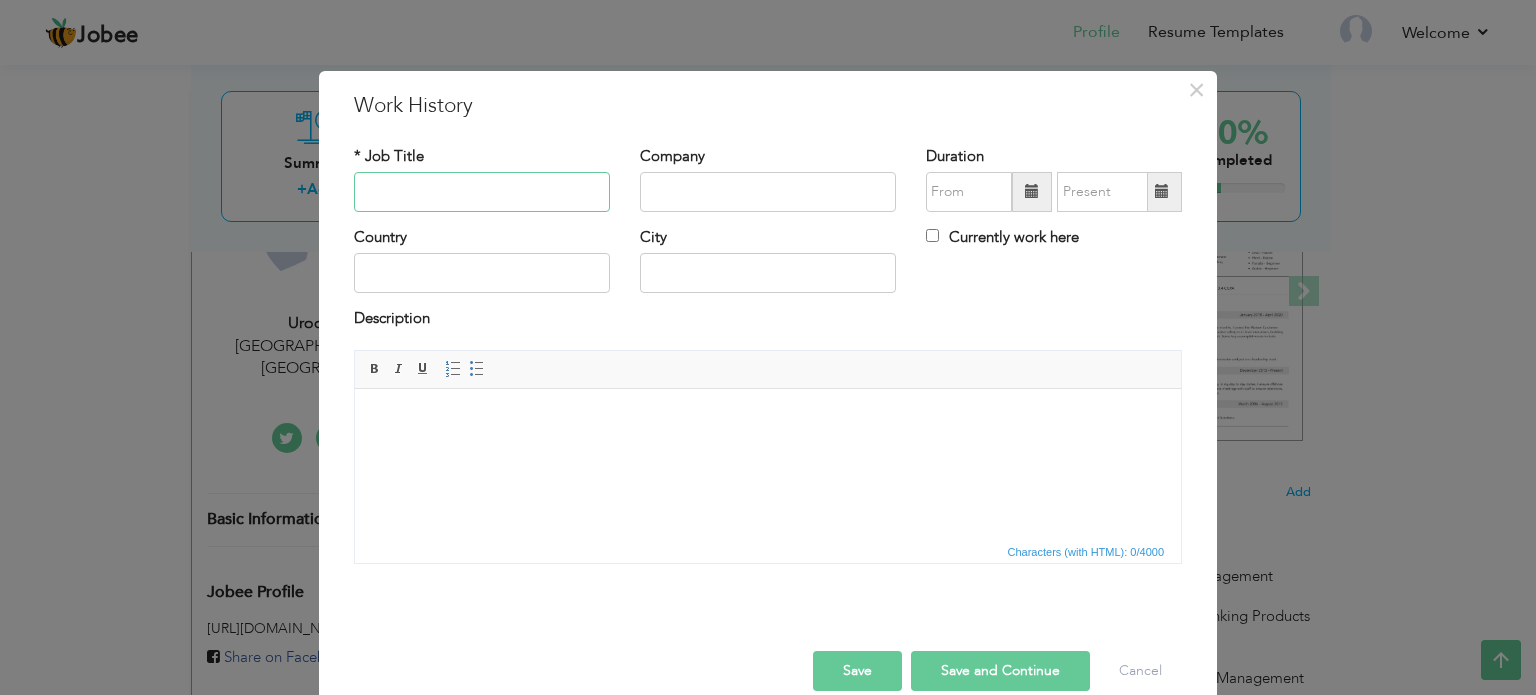 click at bounding box center [482, 192] 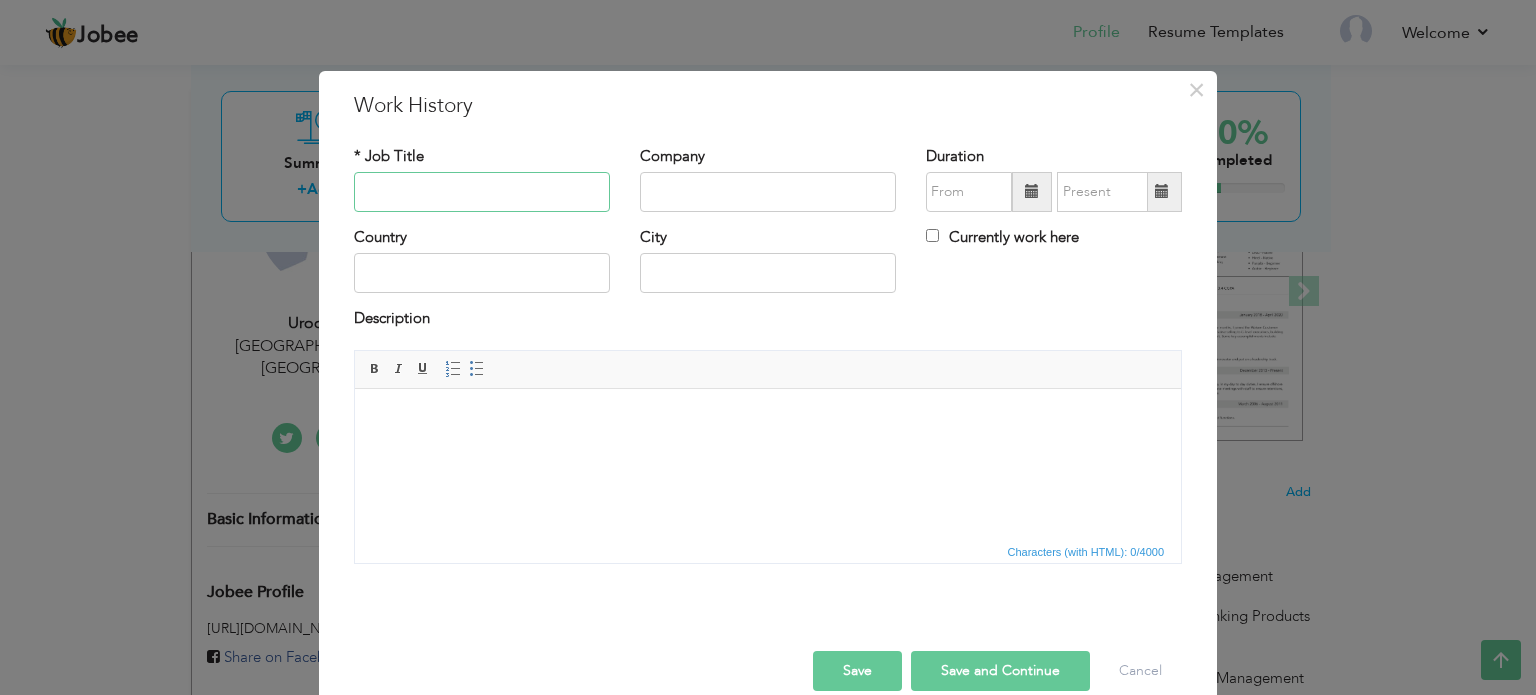 click at bounding box center (482, 192) 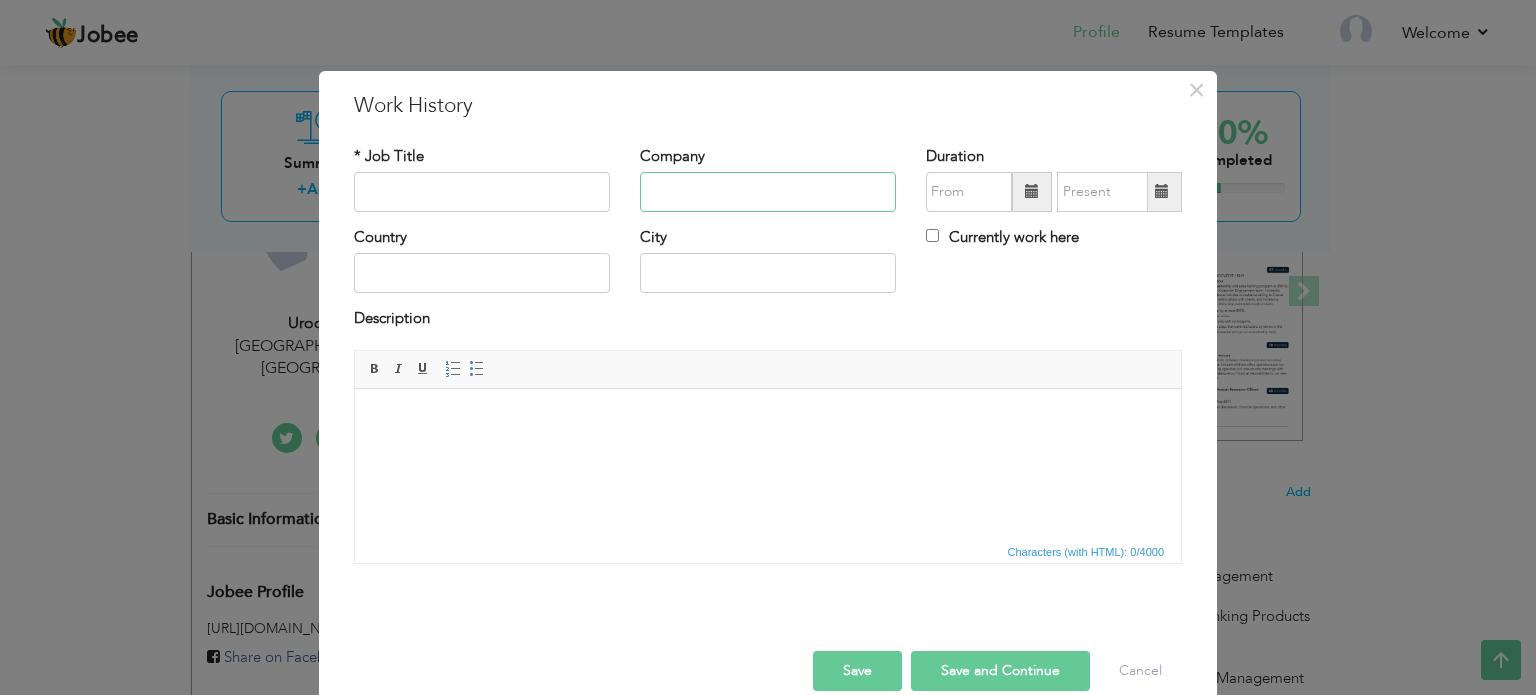 click at bounding box center (768, 192) 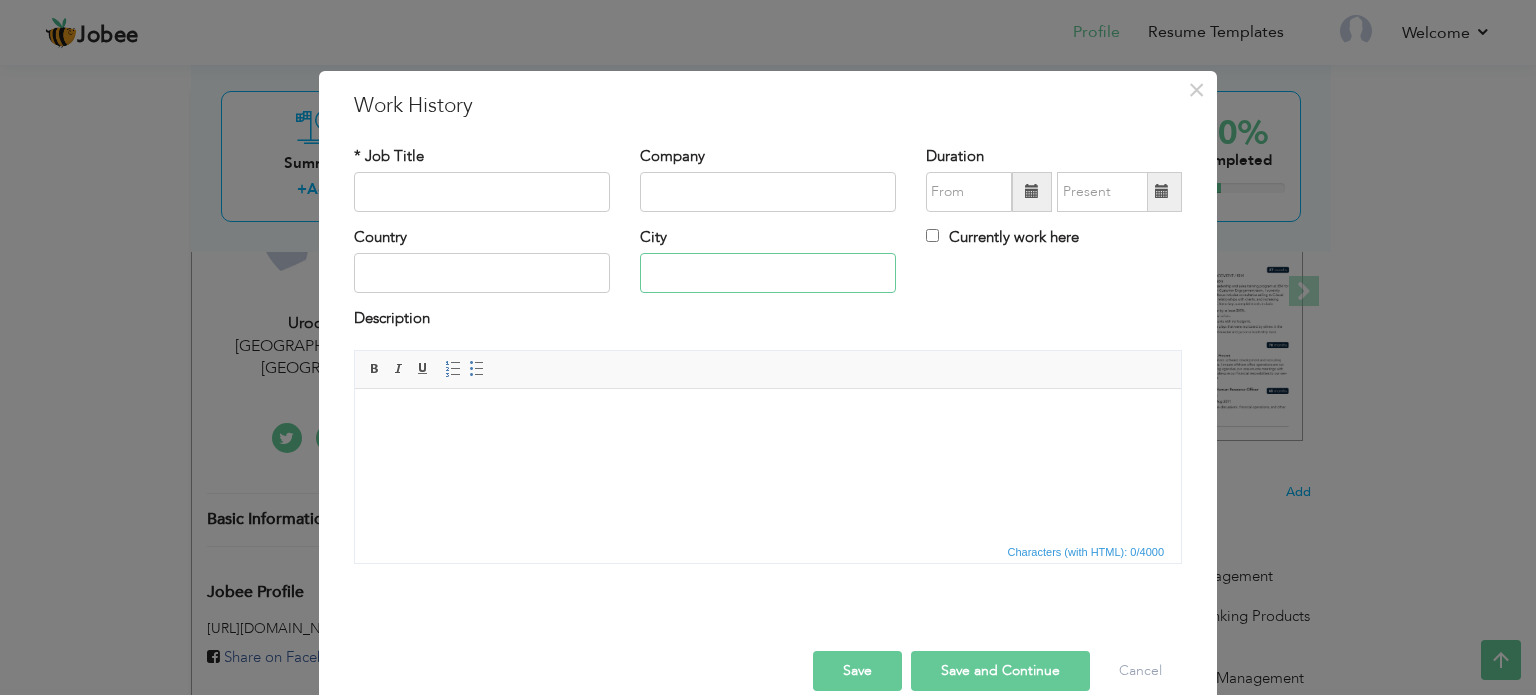 click at bounding box center [768, 273] 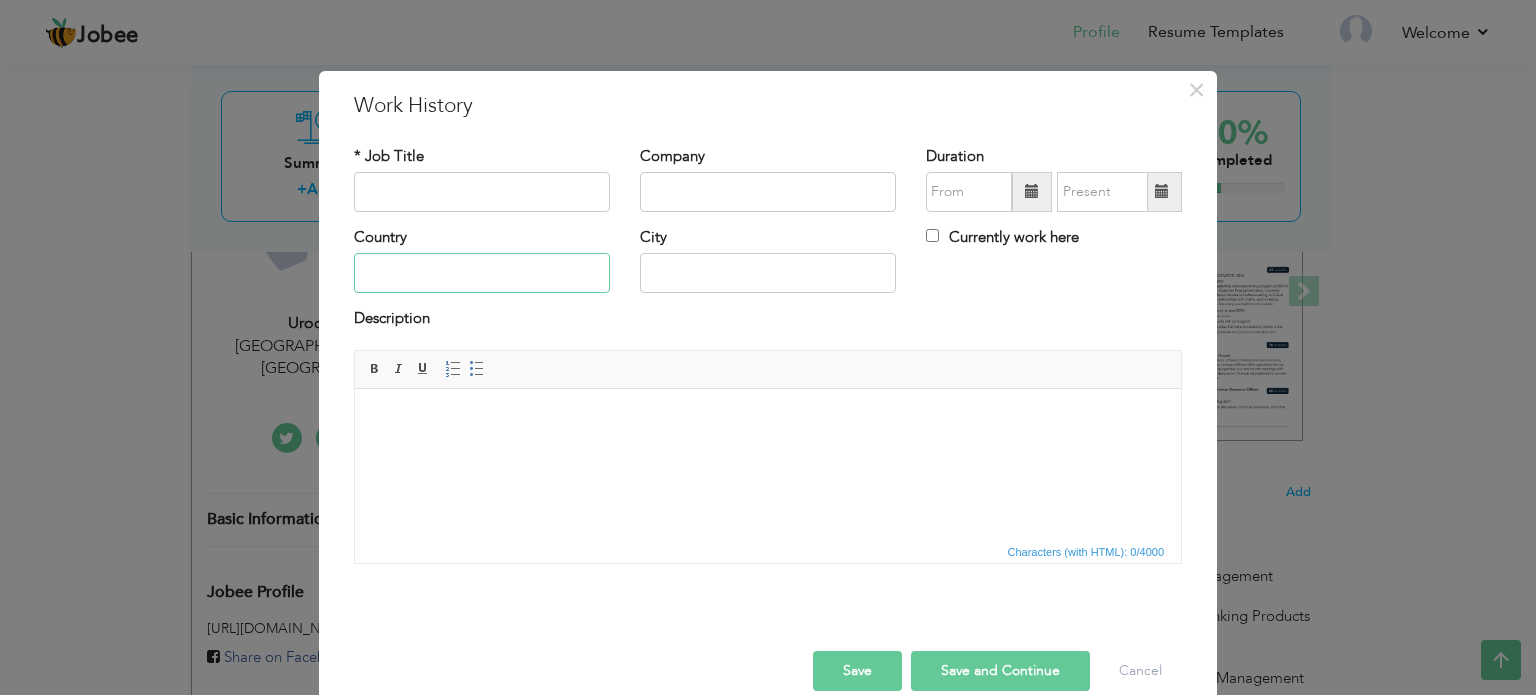 click at bounding box center (482, 273) 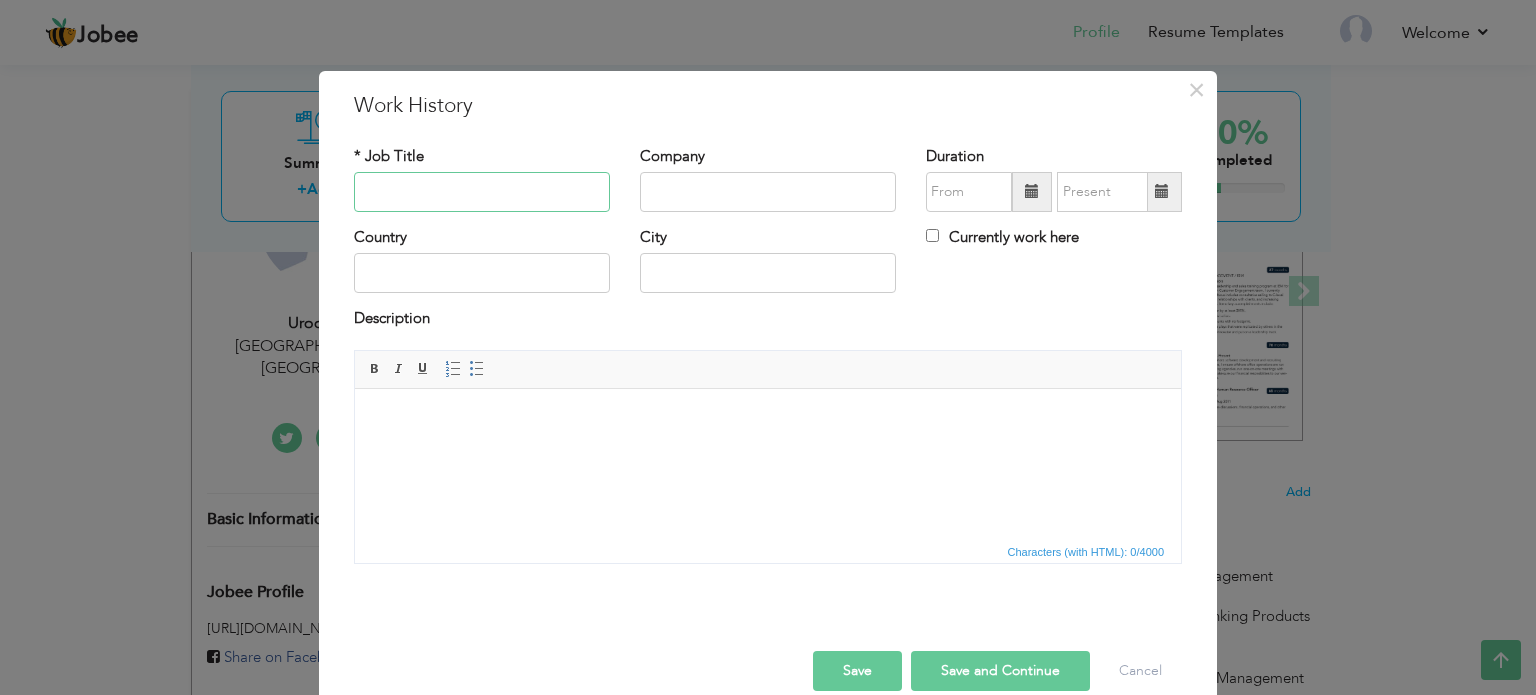click at bounding box center [482, 192] 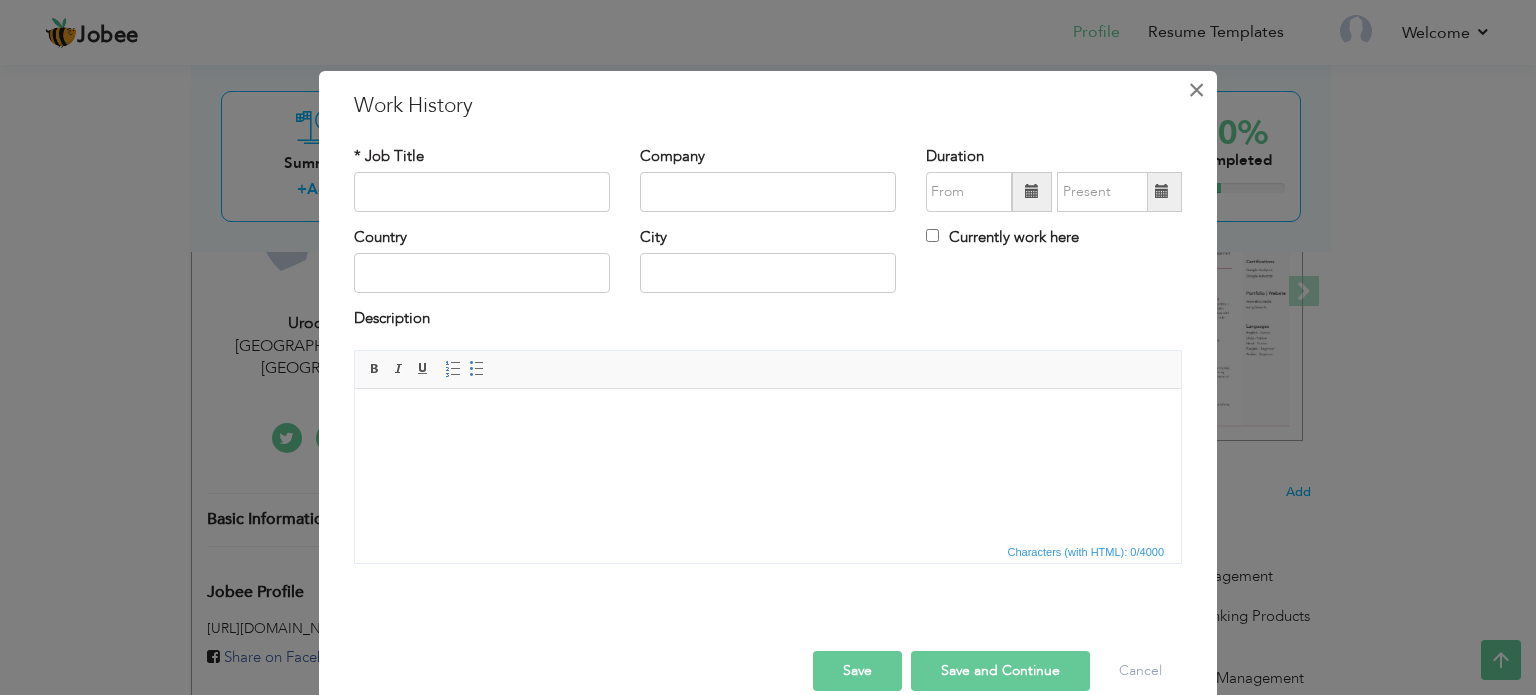 click on "×" at bounding box center (1196, 90) 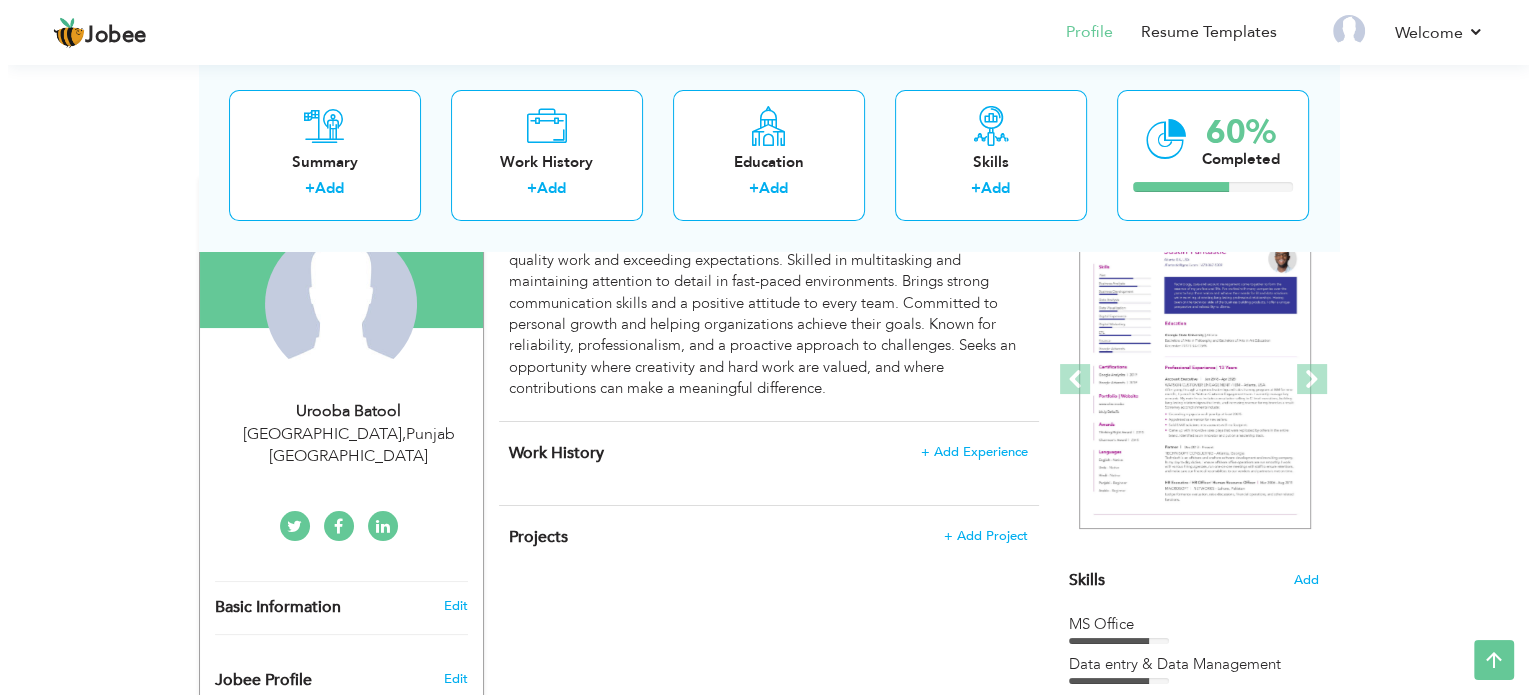 scroll, scrollTop: 217, scrollLeft: 0, axis: vertical 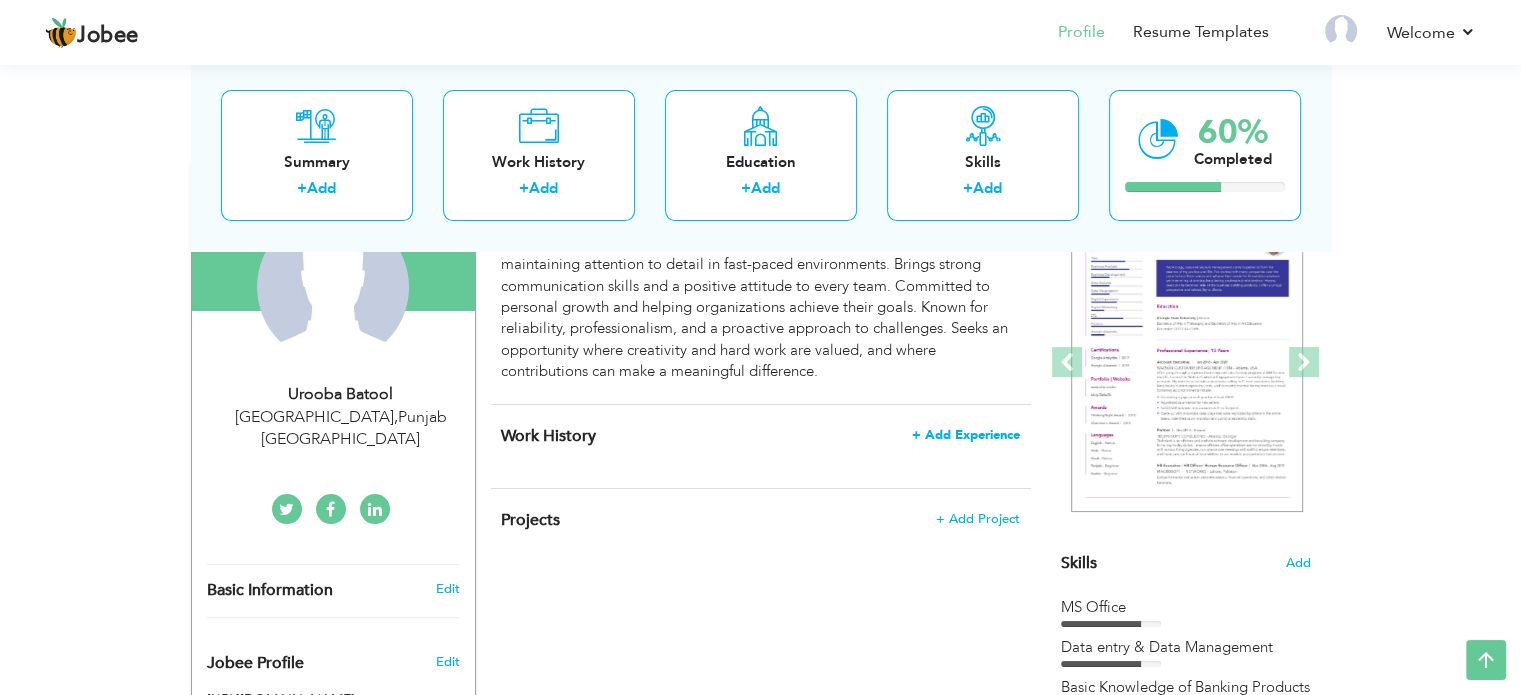 click on "+ Add Experience" at bounding box center [966, 435] 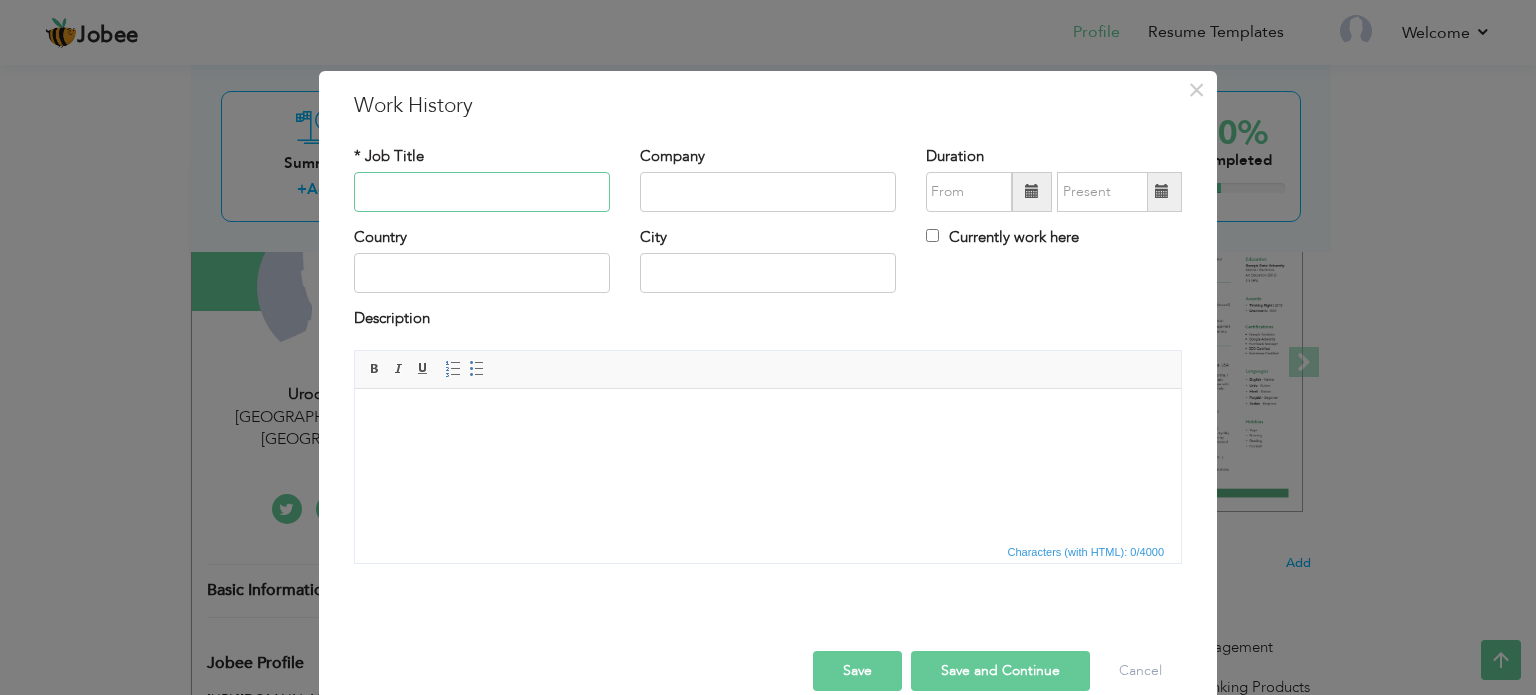 click at bounding box center (482, 192) 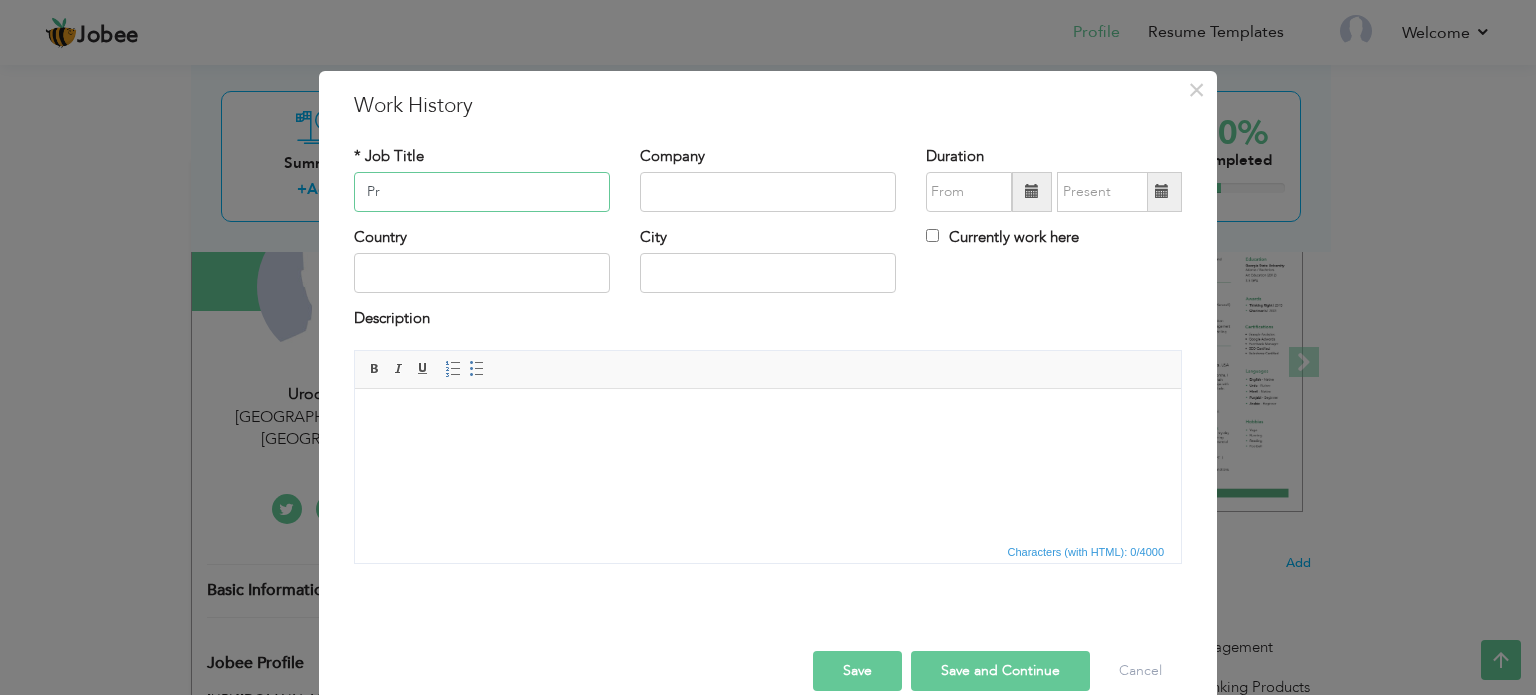 type on "P" 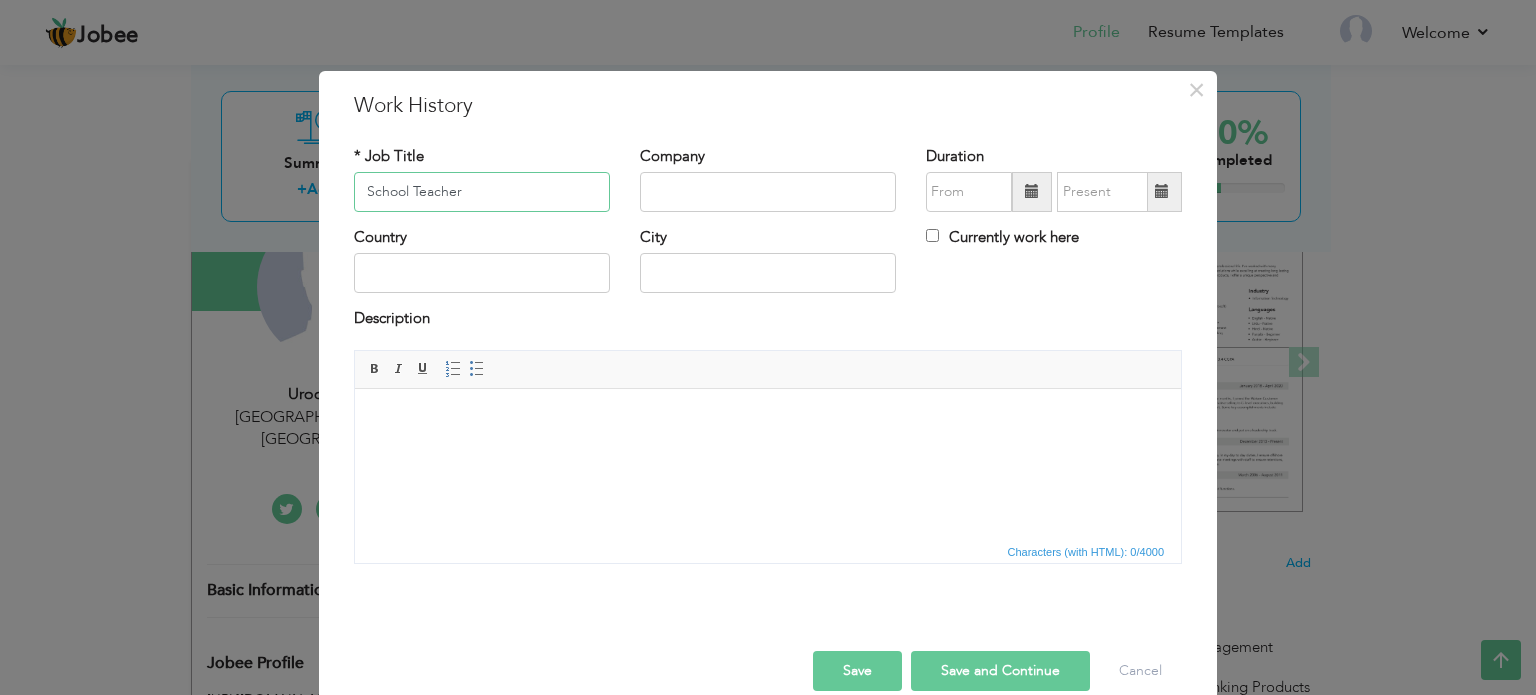 type on "School Teacher" 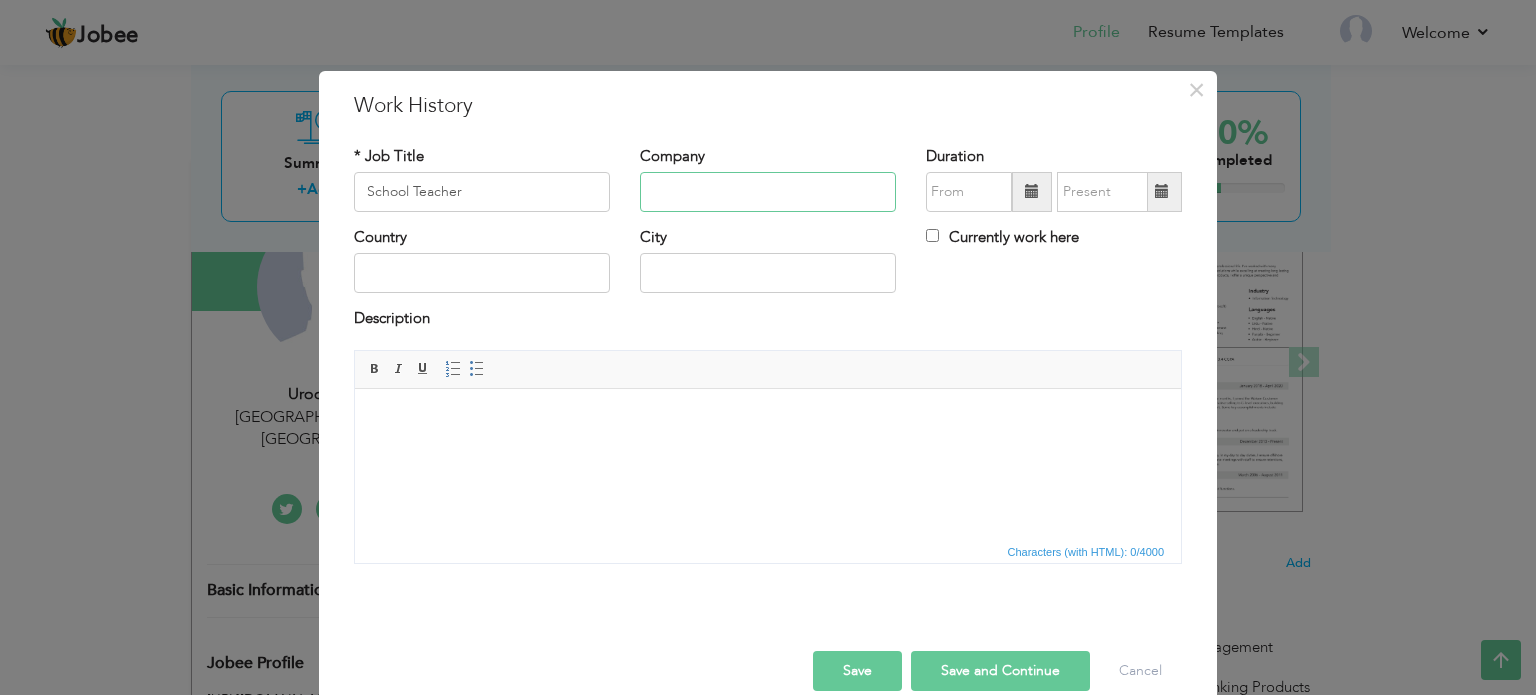 click at bounding box center [768, 192] 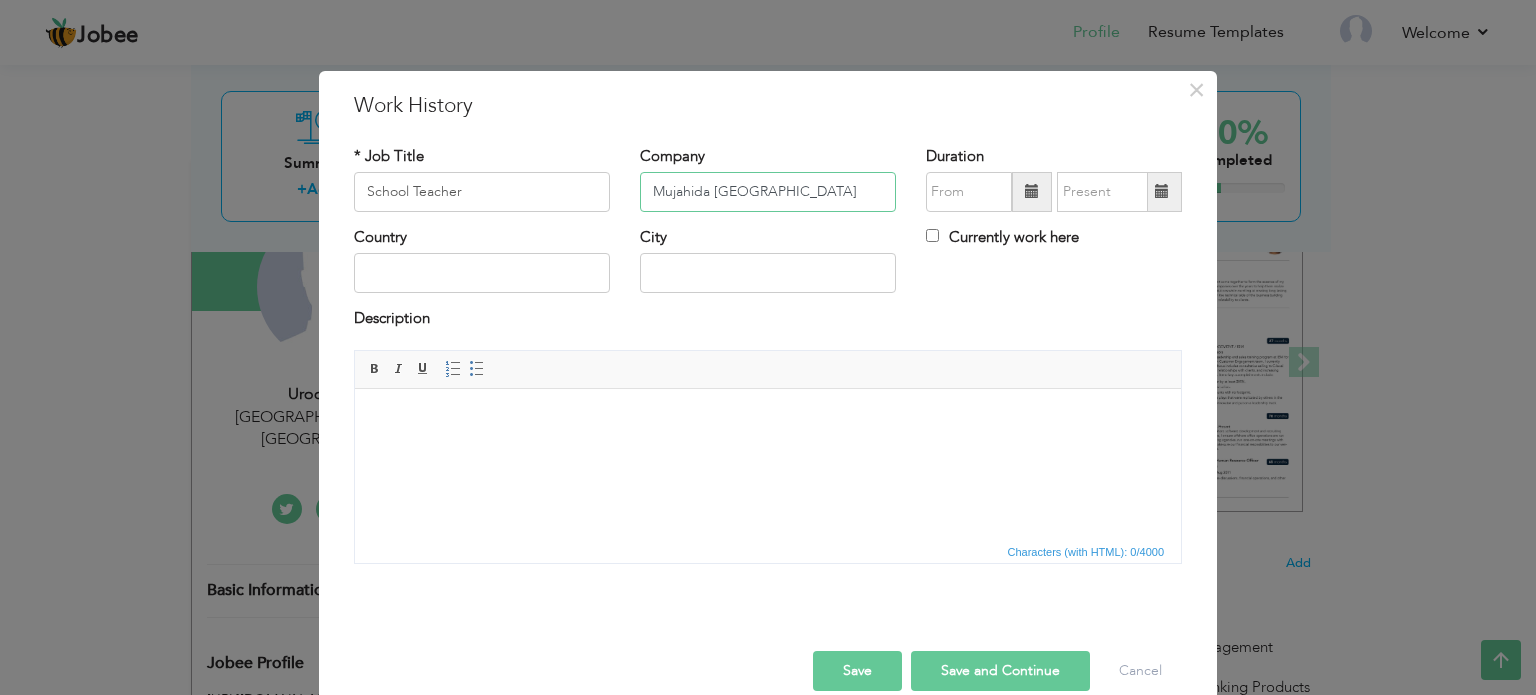 type on "Mujahida [GEOGRAPHIC_DATA]" 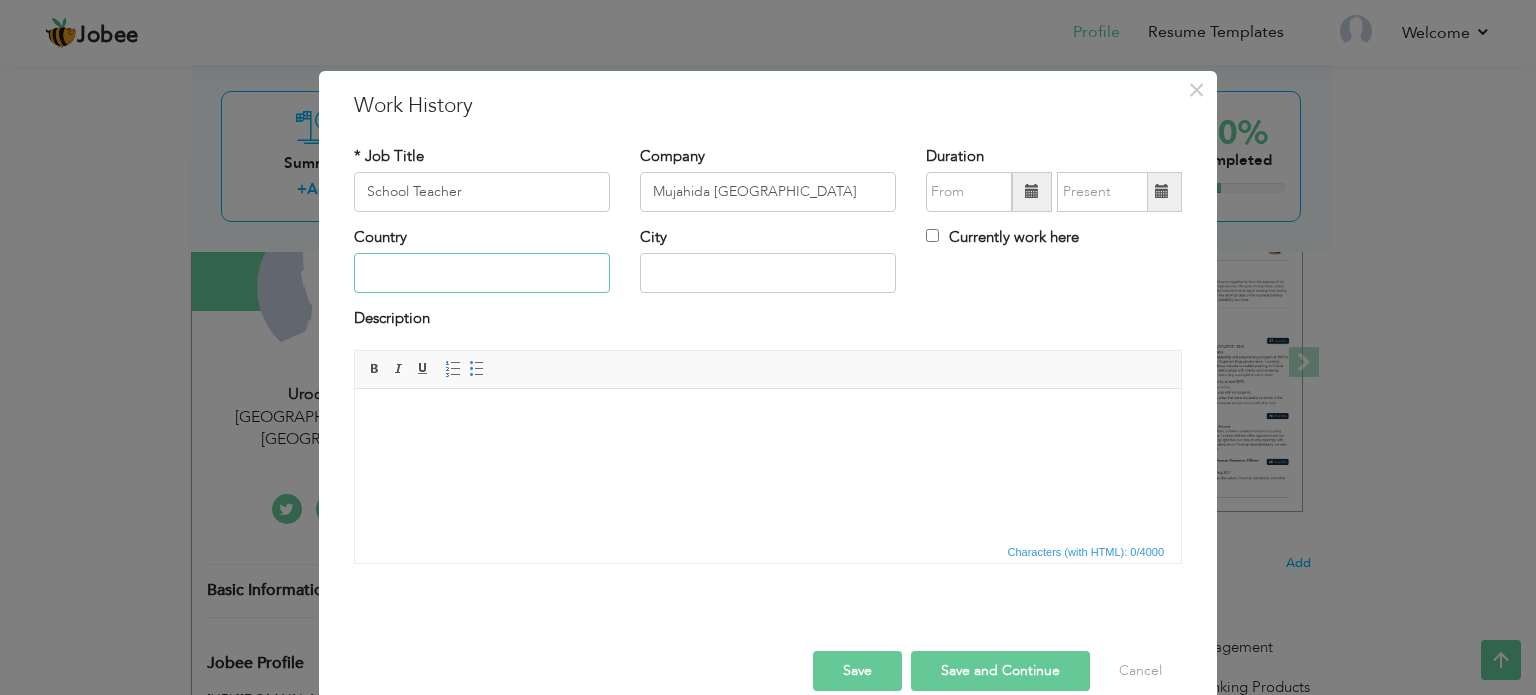 click at bounding box center (482, 273) 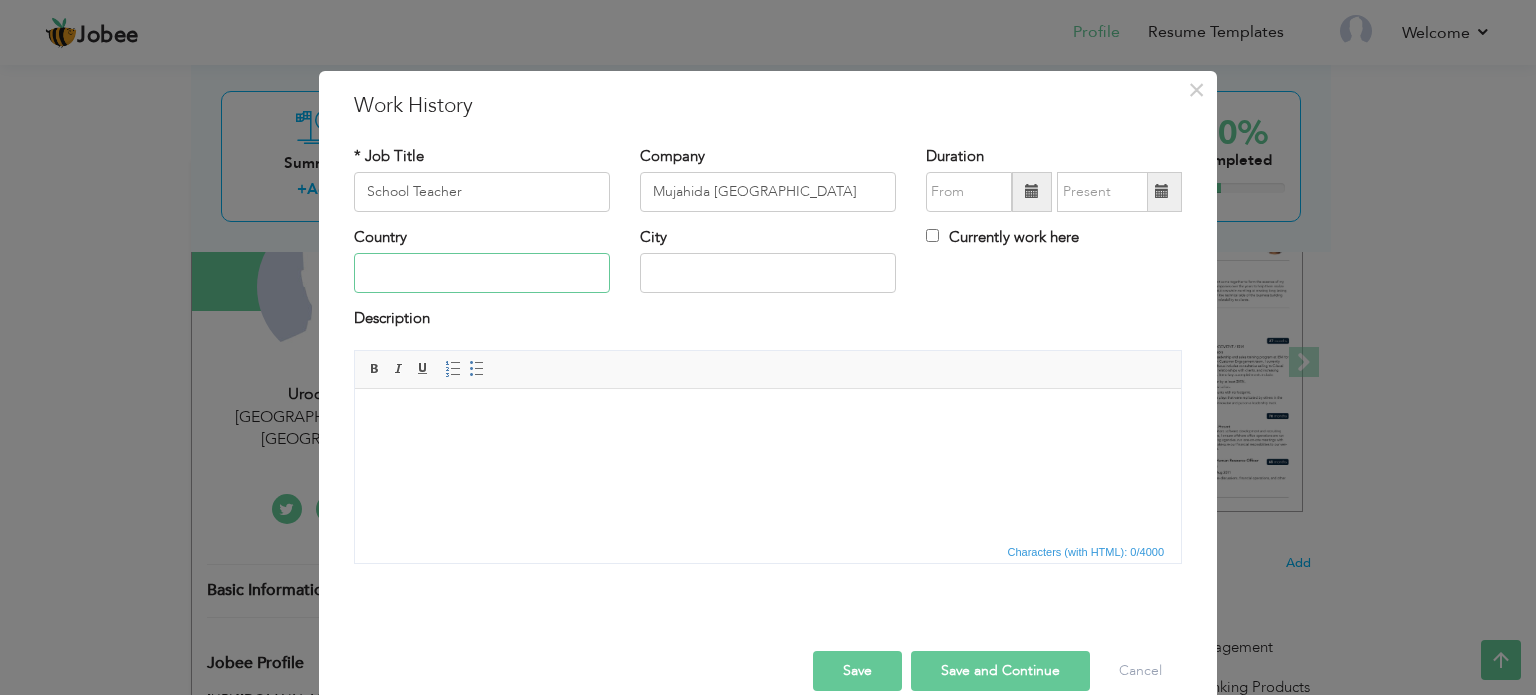 type on "[GEOGRAPHIC_DATA]" 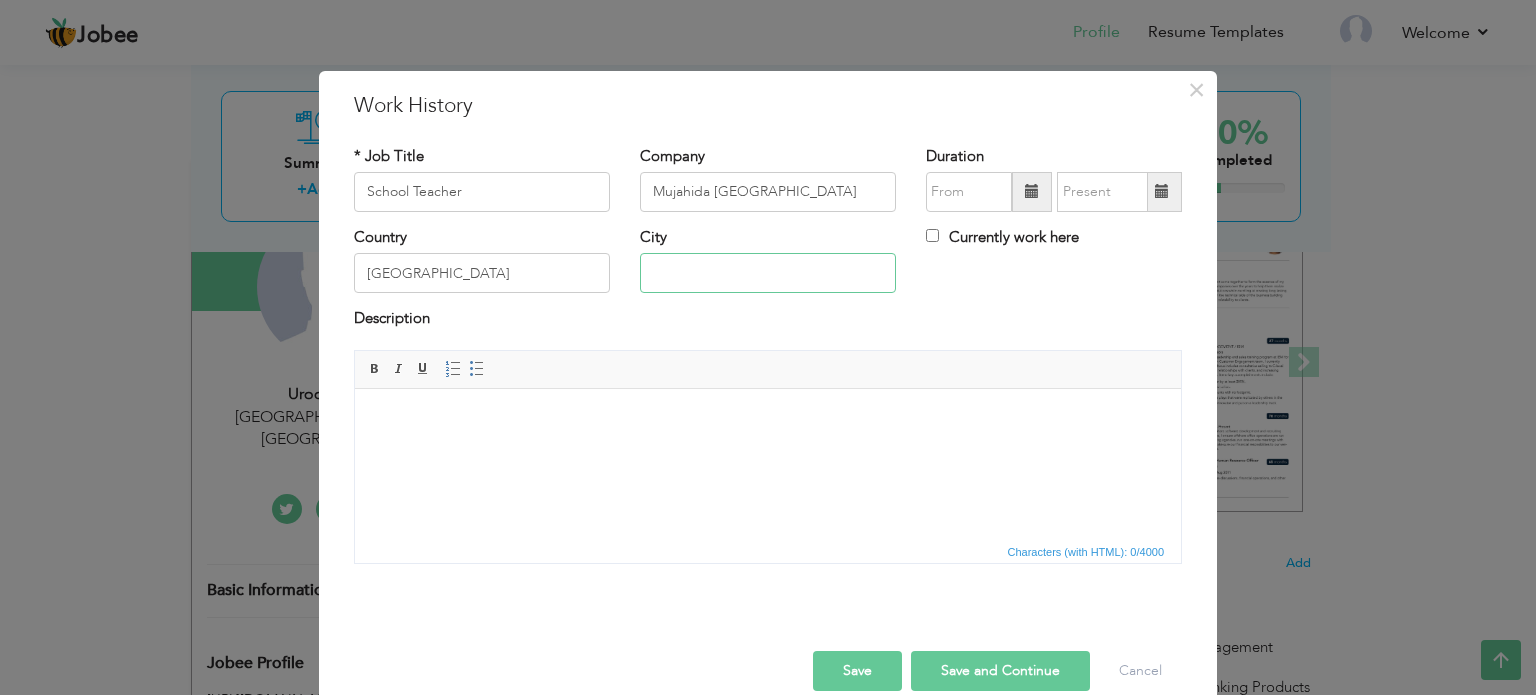 type on "Shahdara, [GEOGRAPHIC_DATA]" 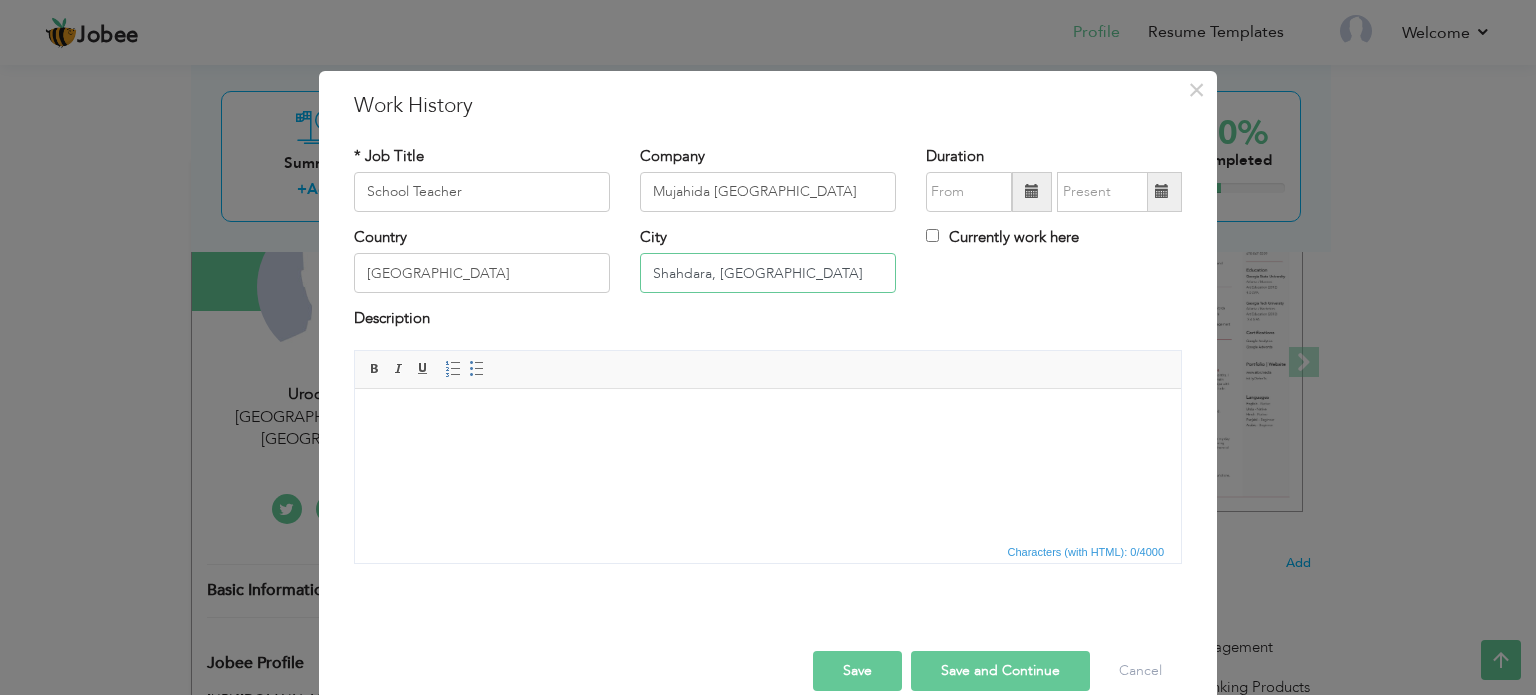 click on "Shahdara, [GEOGRAPHIC_DATA]" at bounding box center (768, 273) 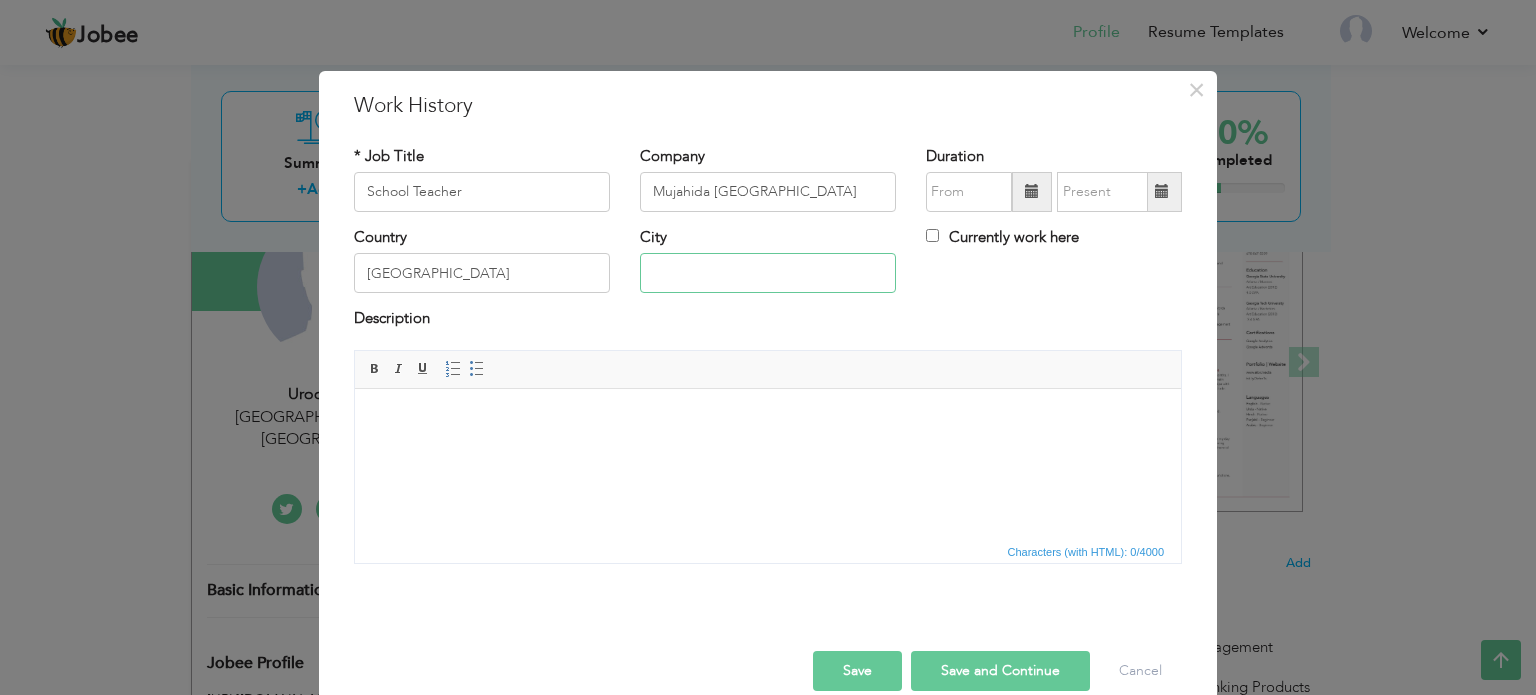 type on "K" 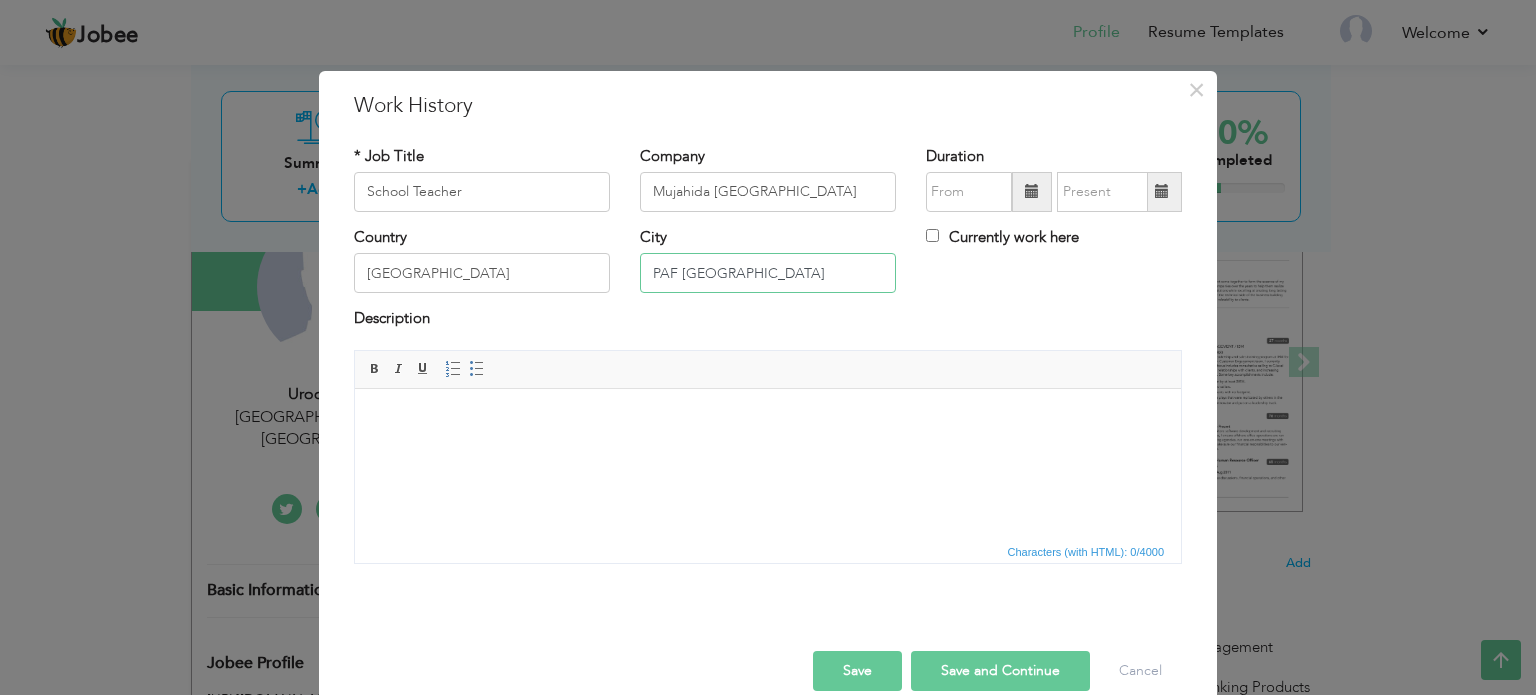 type on "PAF [GEOGRAPHIC_DATA]" 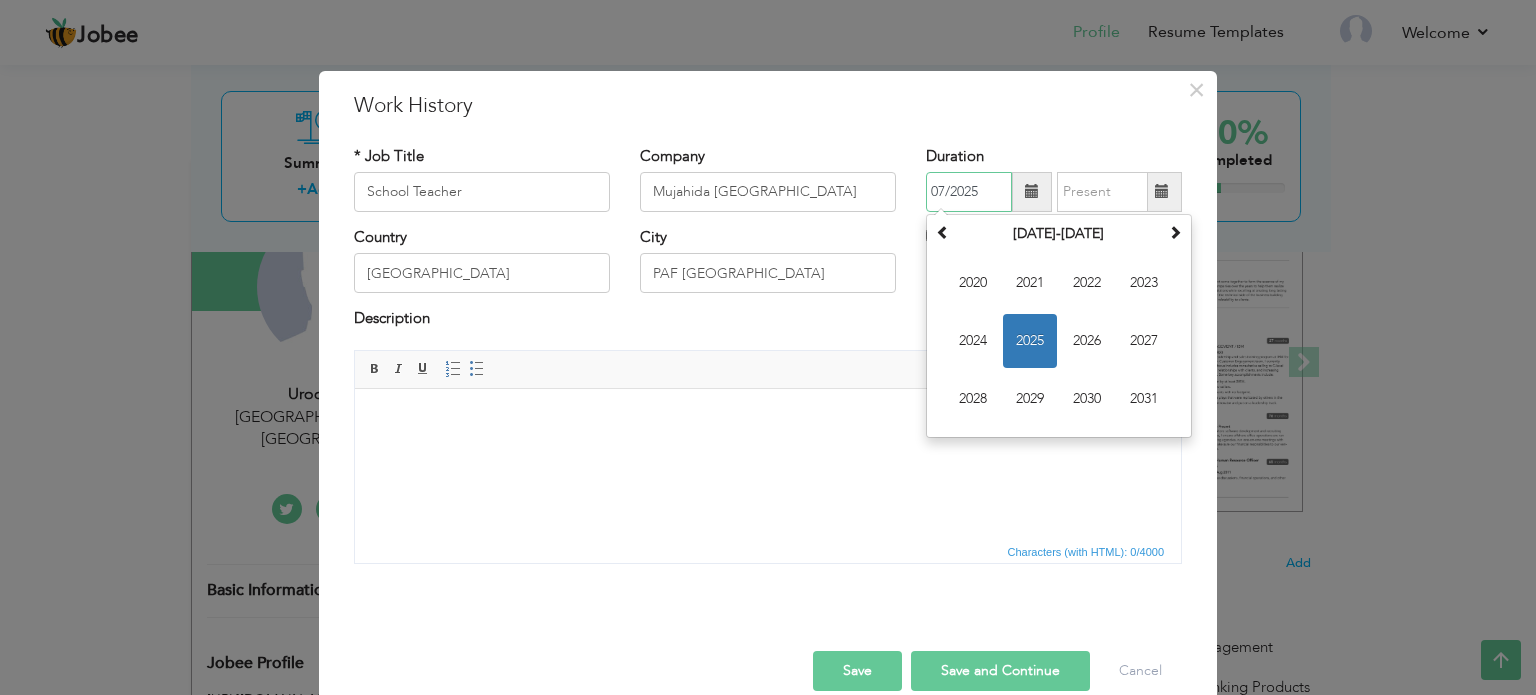 click on "07/2025" at bounding box center [969, 192] 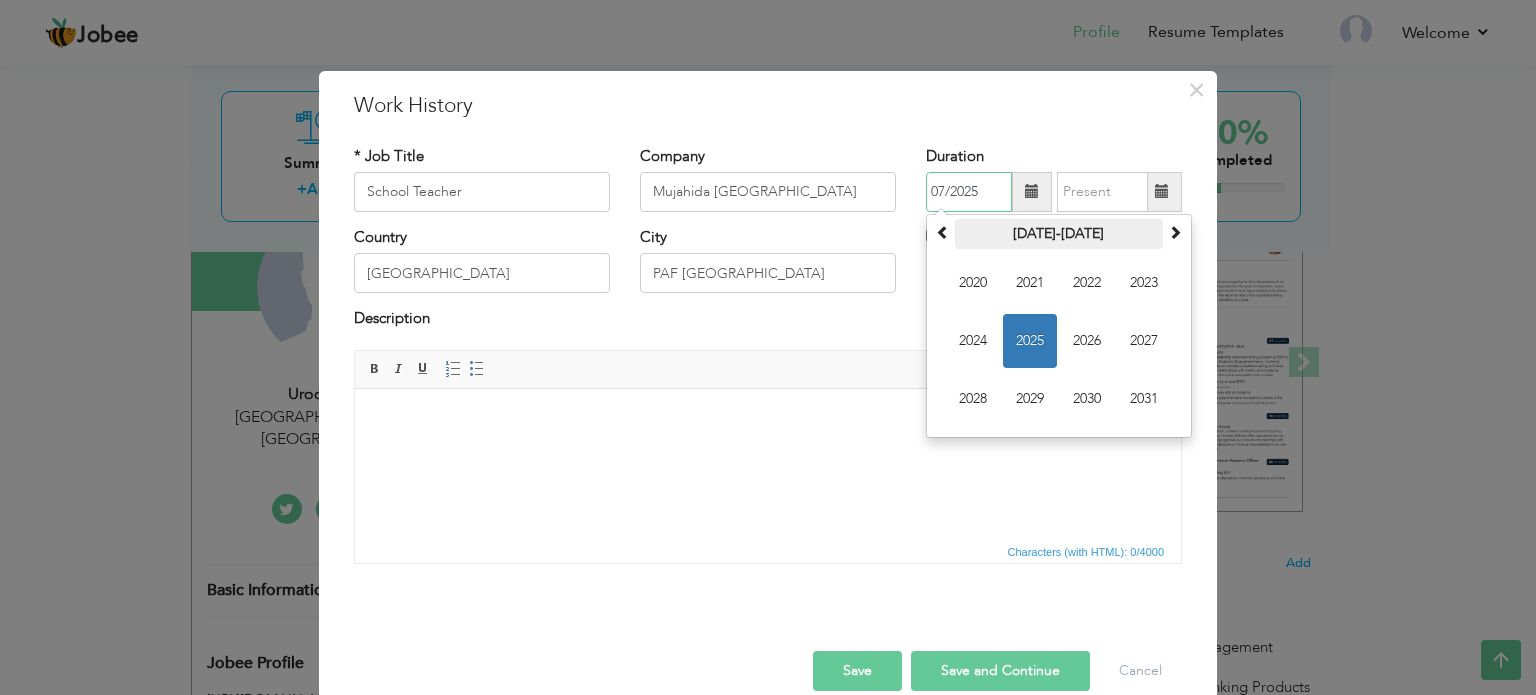 click on "[DATE]-[DATE]" at bounding box center [1059, 234] 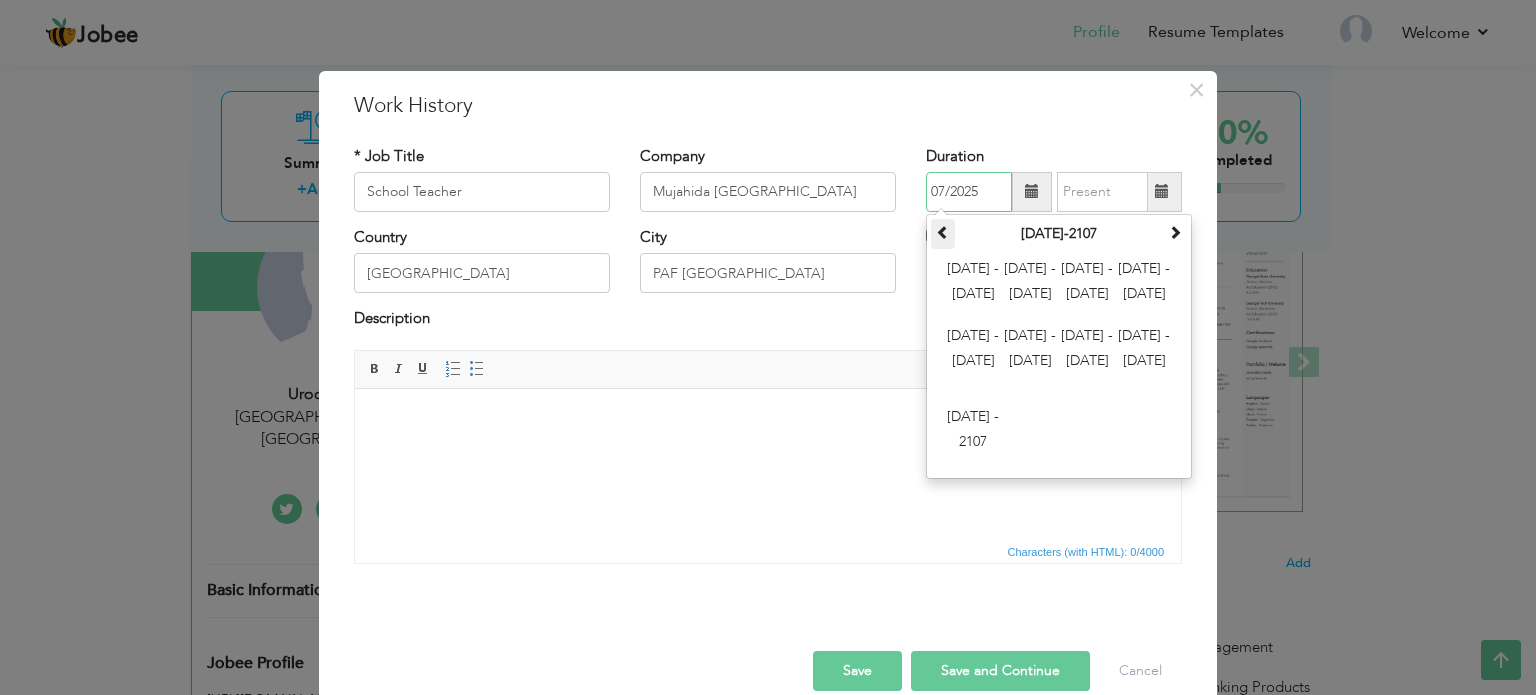 click at bounding box center [943, 232] 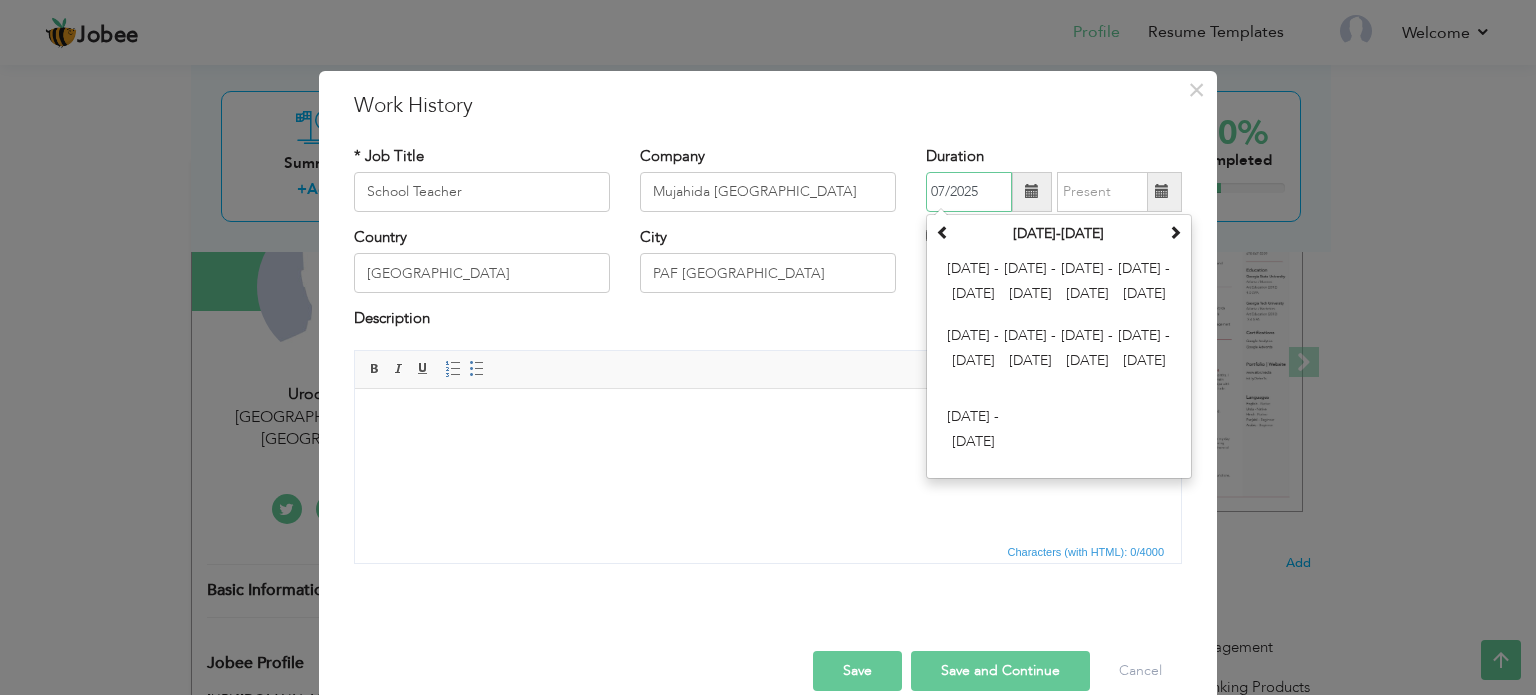 click on "07/2025" at bounding box center [969, 192] 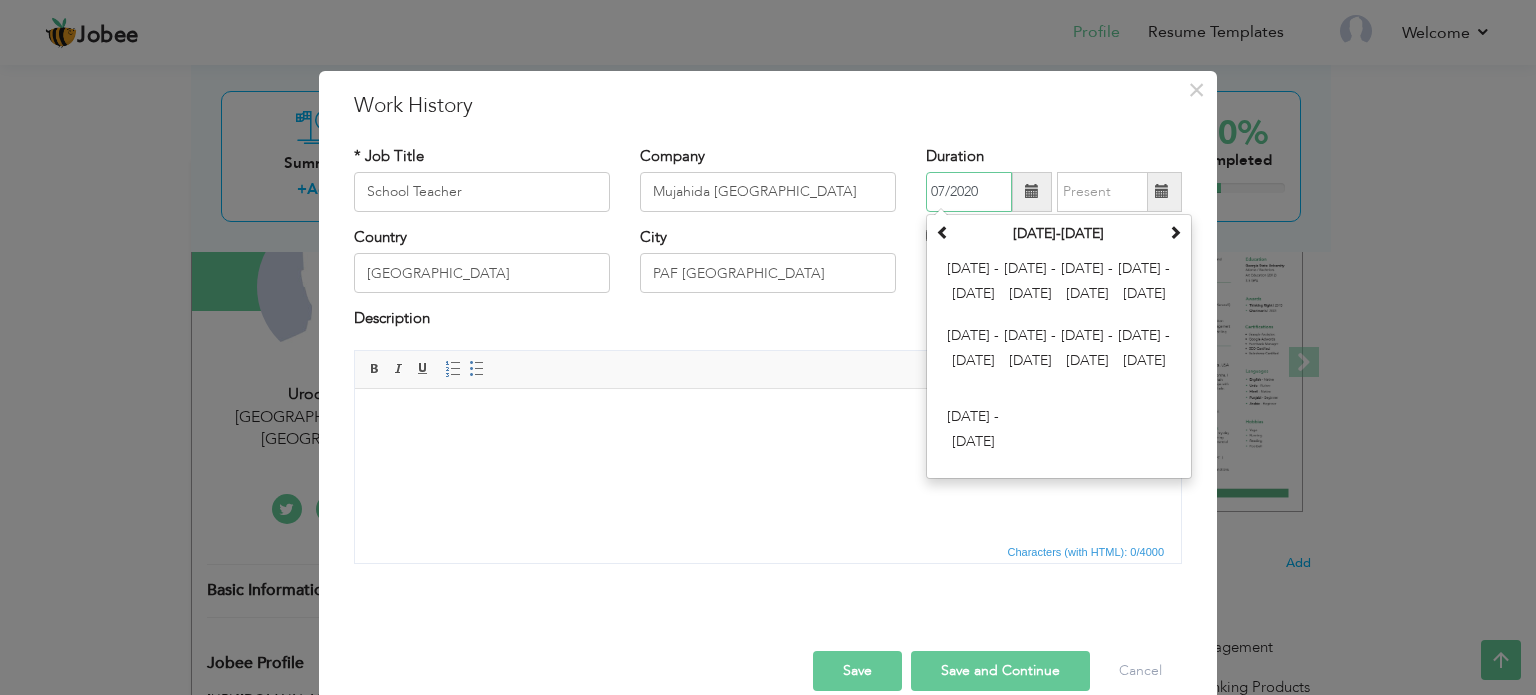 click on "07/2020" at bounding box center [969, 192] 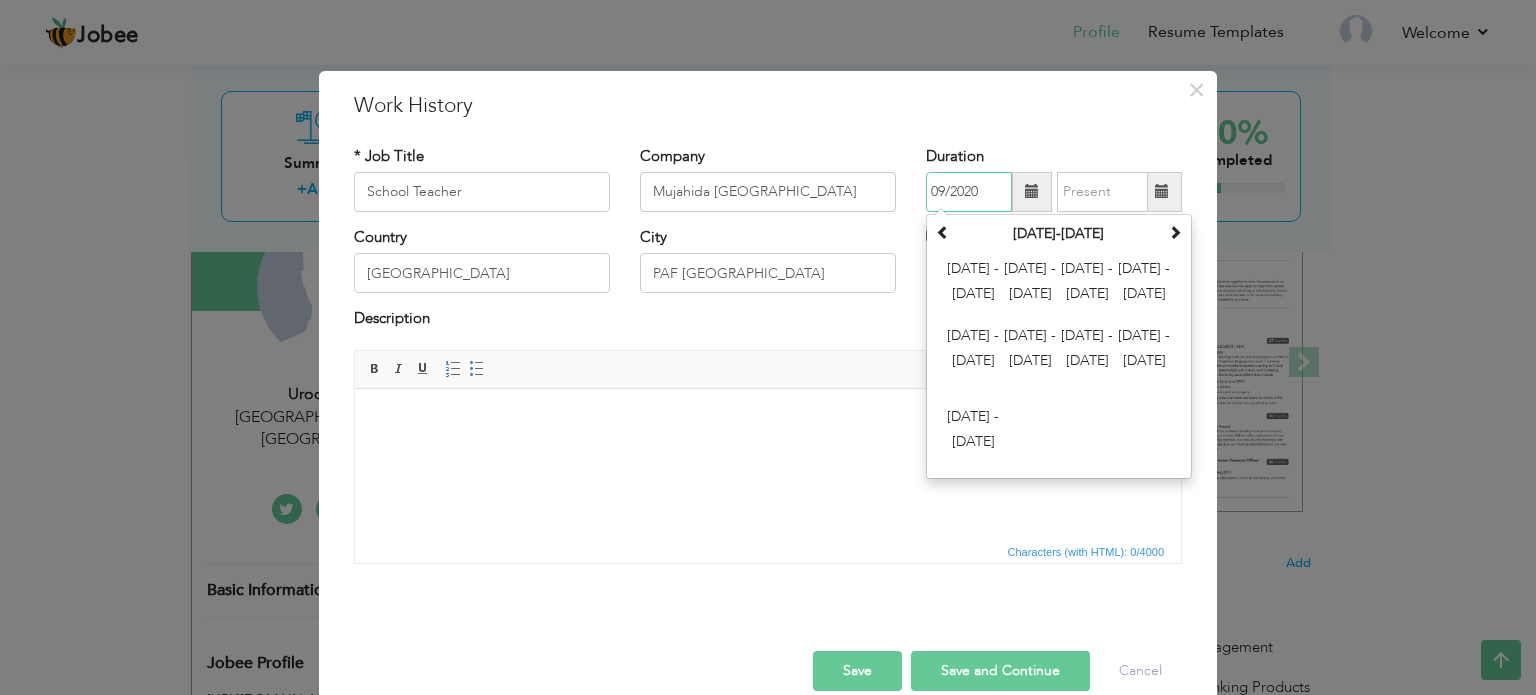 type on "09/2020" 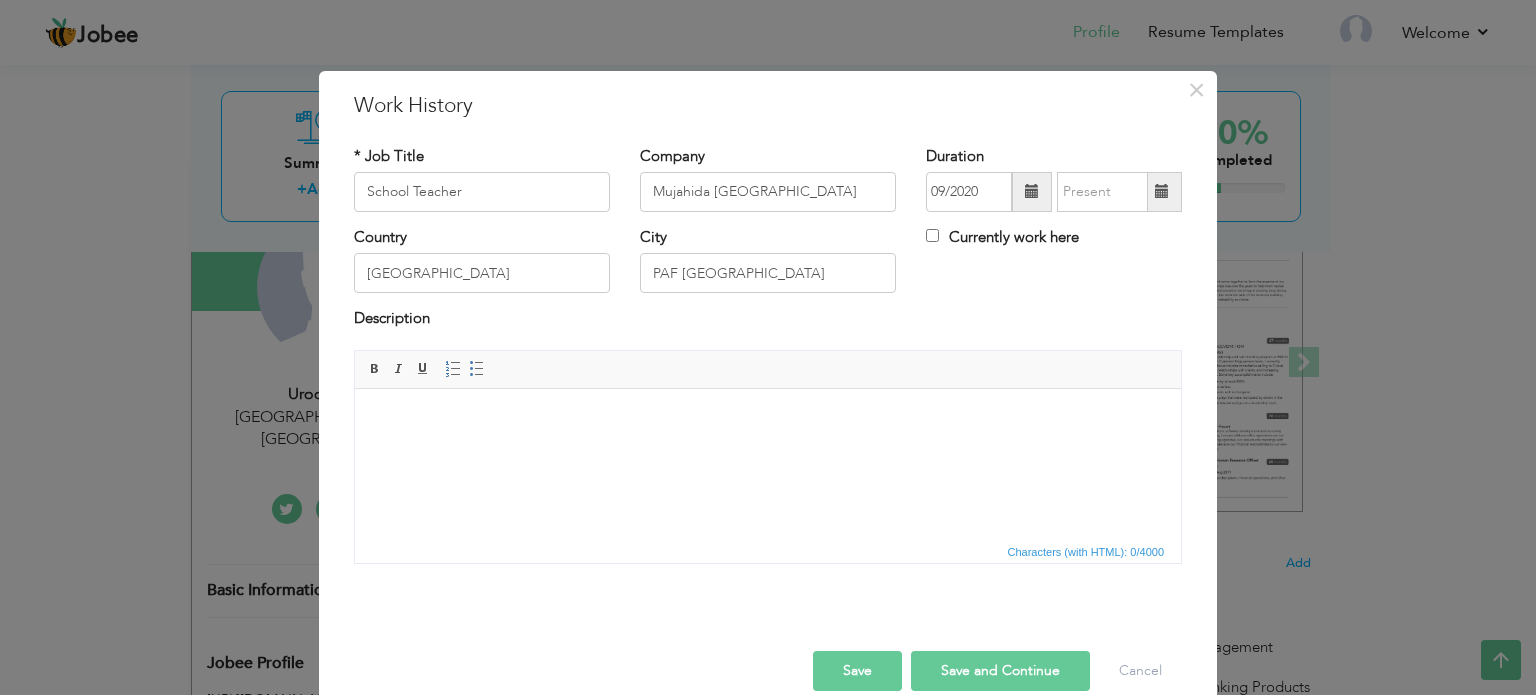 click on "Work History" at bounding box center [768, 106] 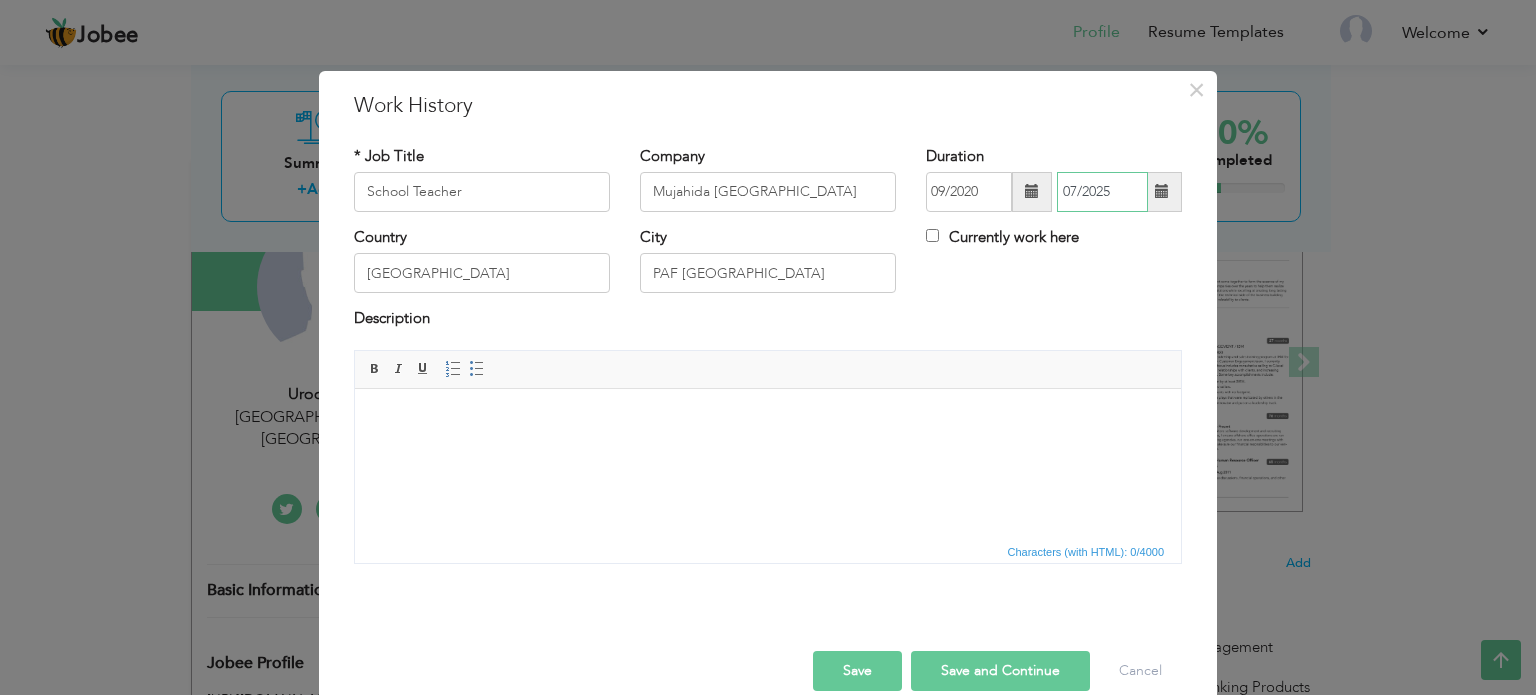 click on "07/2025" at bounding box center (1102, 192) 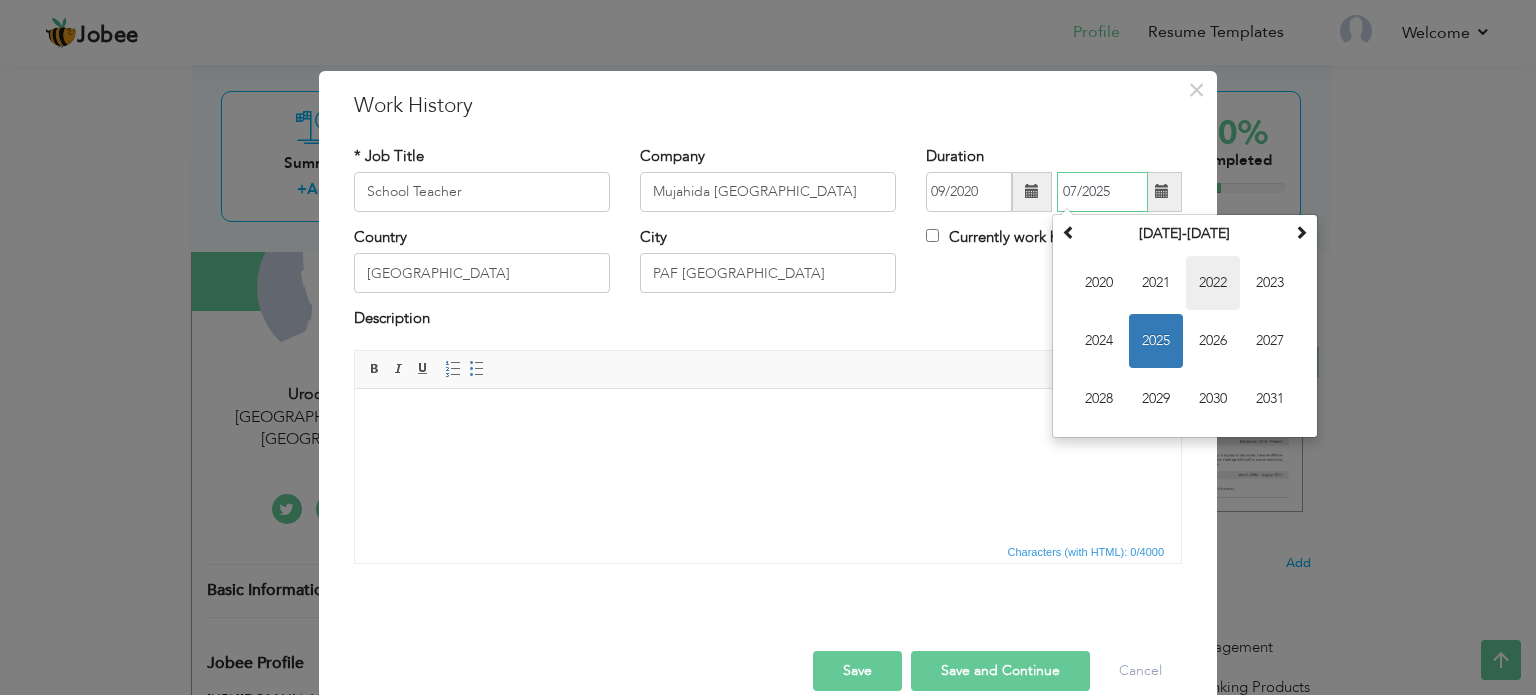 click on "2022" at bounding box center [1213, 283] 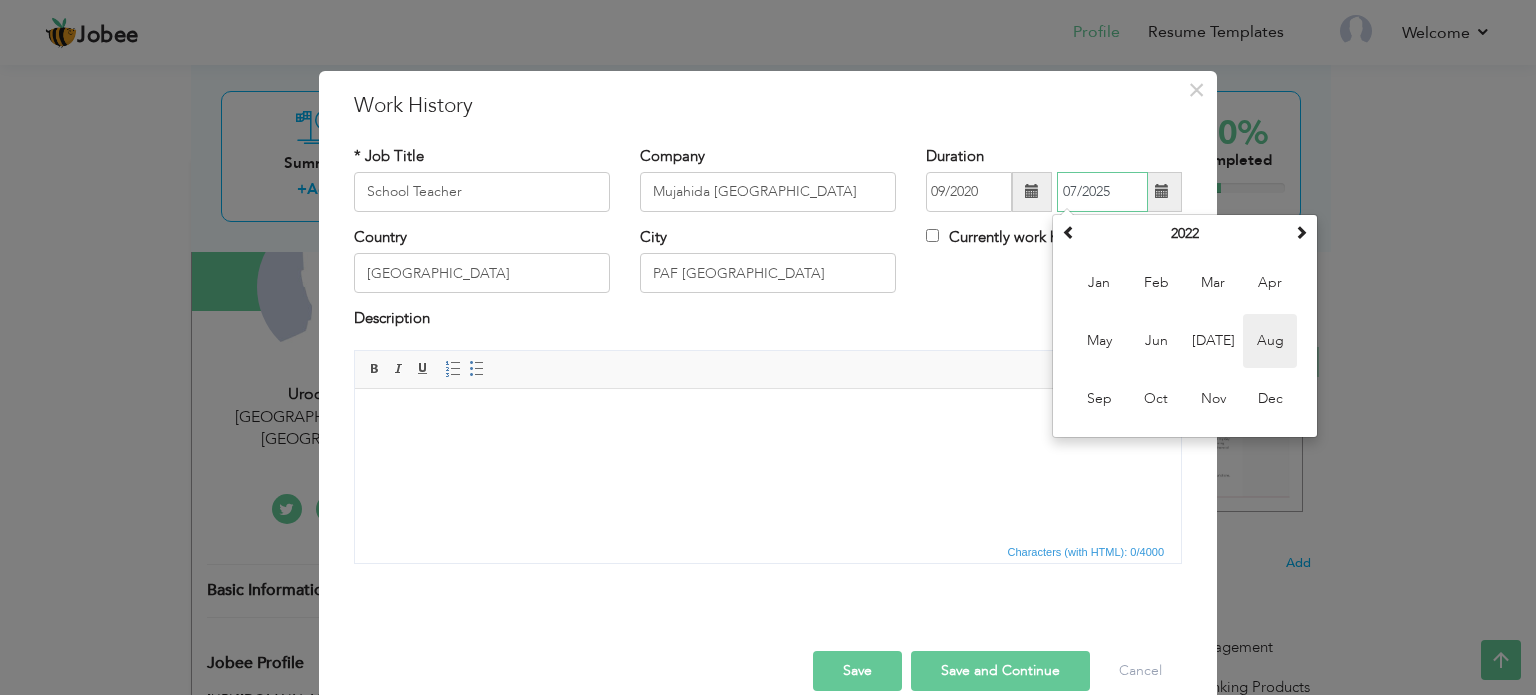 click on "Aug" at bounding box center (1270, 341) 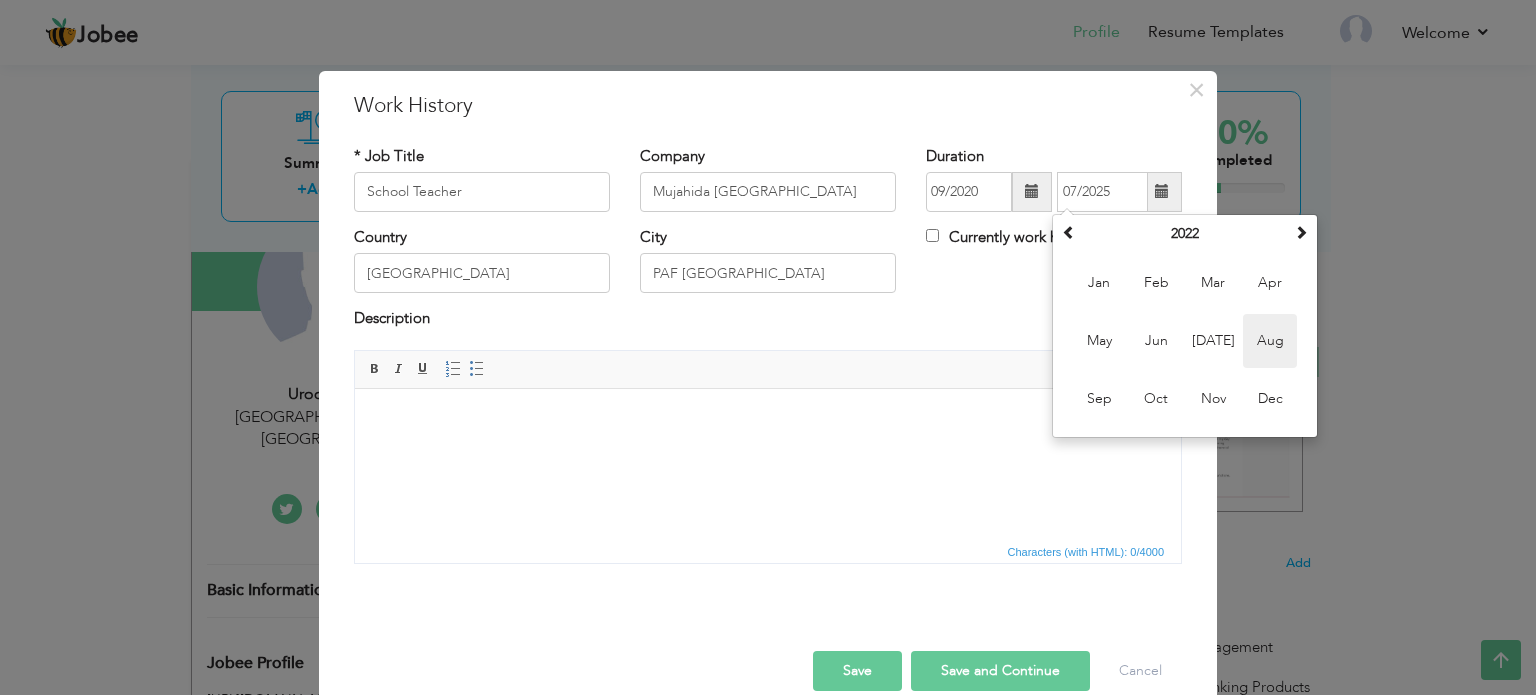 type on "08/2022" 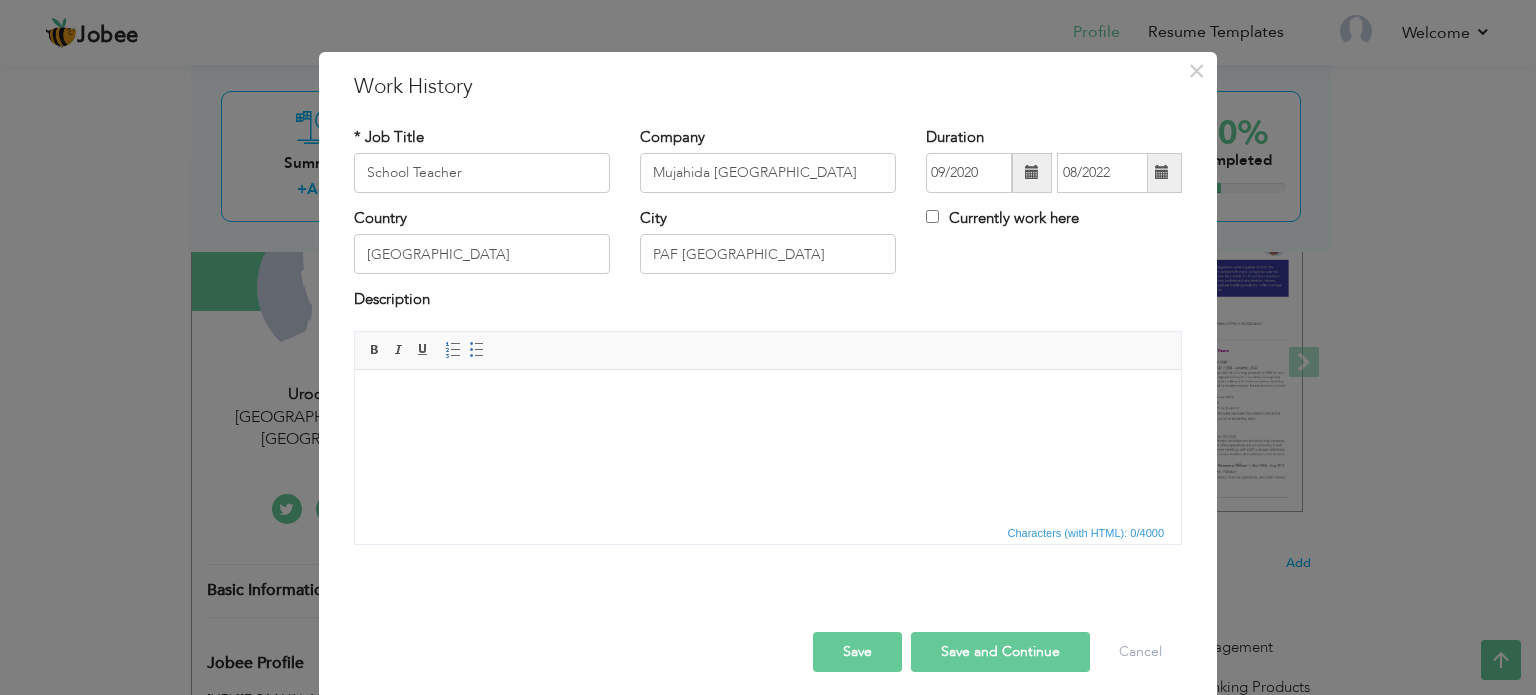 scroll, scrollTop: 29, scrollLeft: 0, axis: vertical 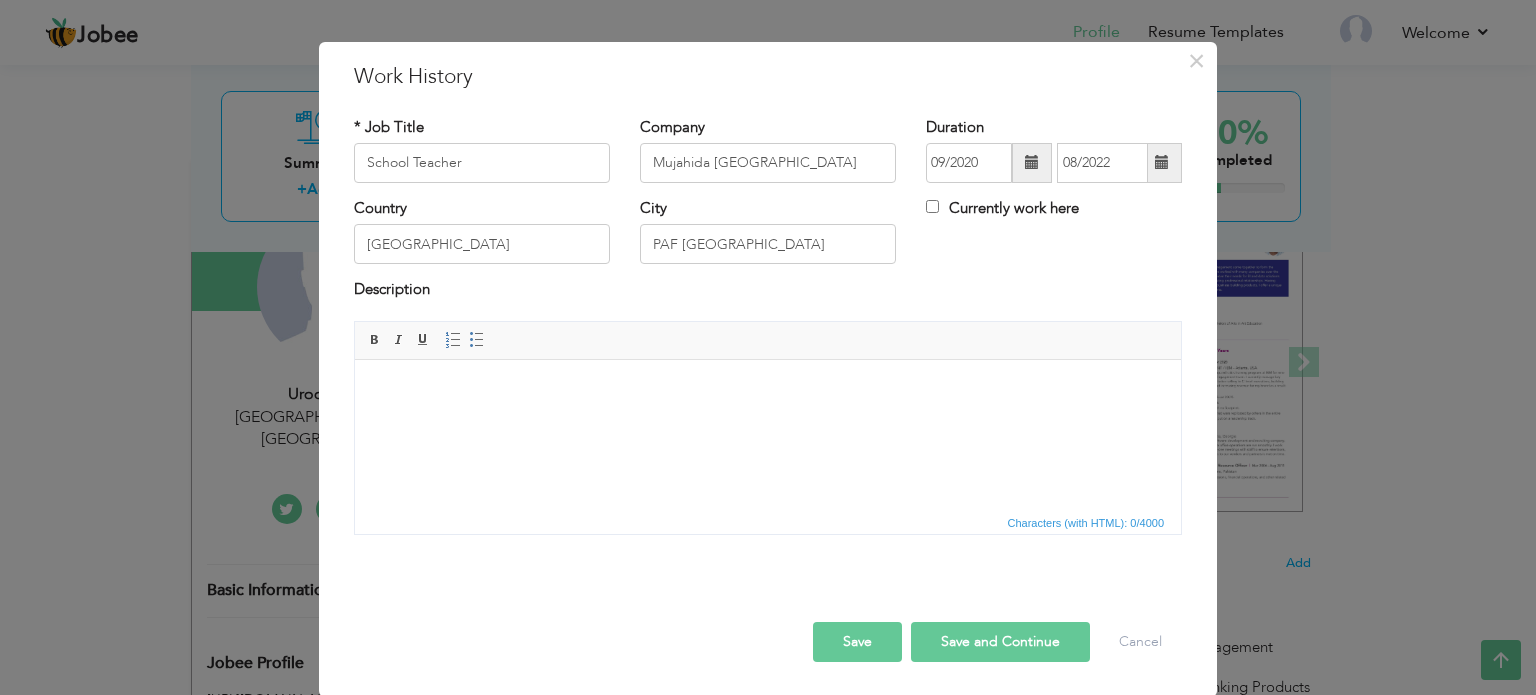 click at bounding box center [768, 389] 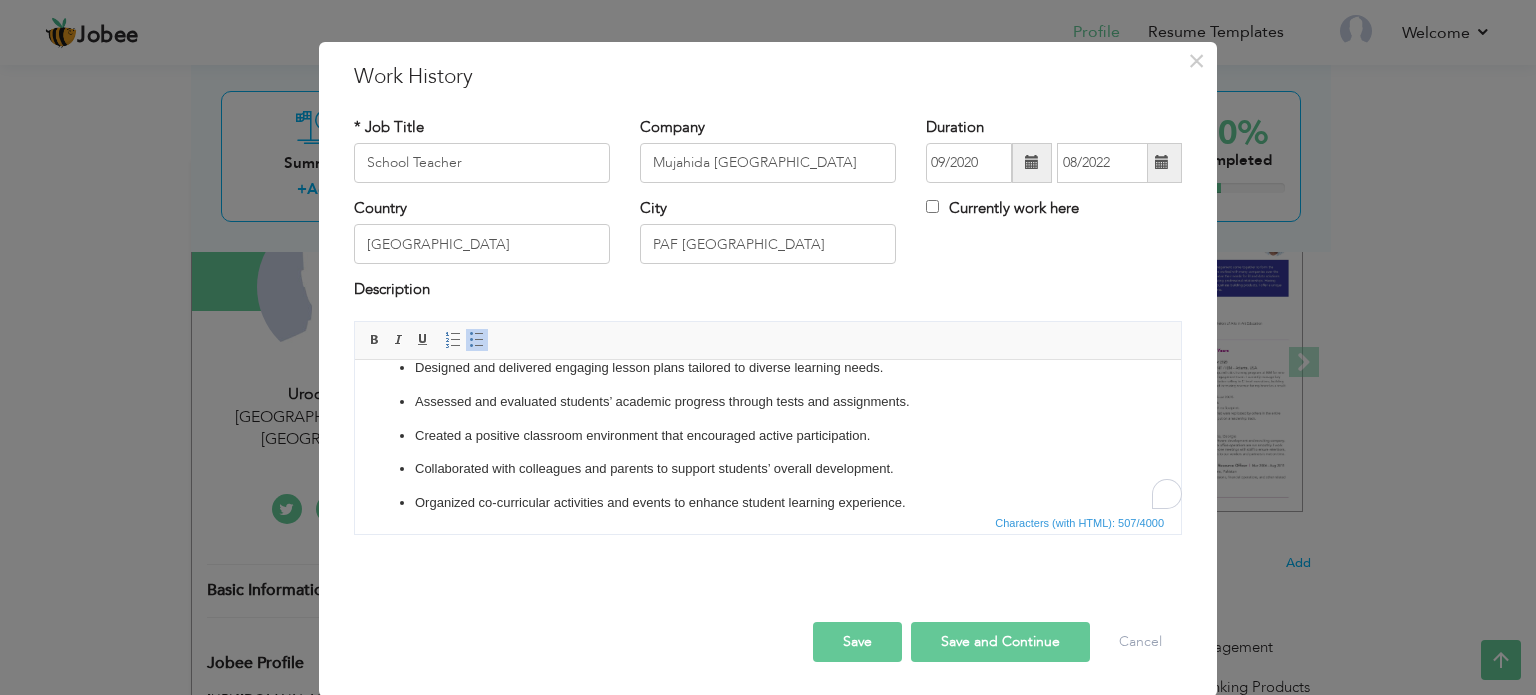scroll, scrollTop: 4, scrollLeft: 0, axis: vertical 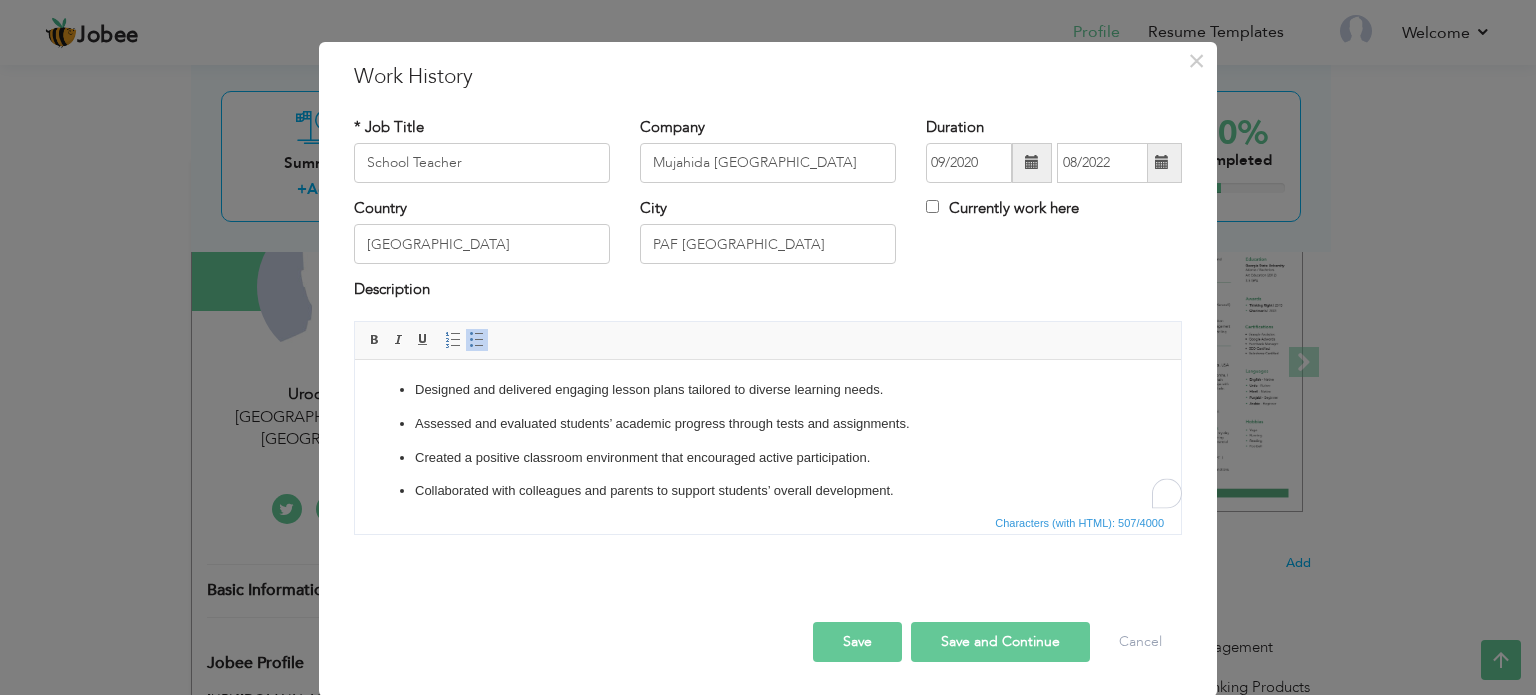 click on "Designed and delivered engaging lesson plans tailored to diverse learning needs. Assessed and evaluated students’ academic progress through tests and assignments. Created a positive classroom environment that encouraged active participation. Collaborated with colleagues and parents to support students’ overall development. Organized co-curricular activities and events to enhance student learning experience." at bounding box center [768, 457] 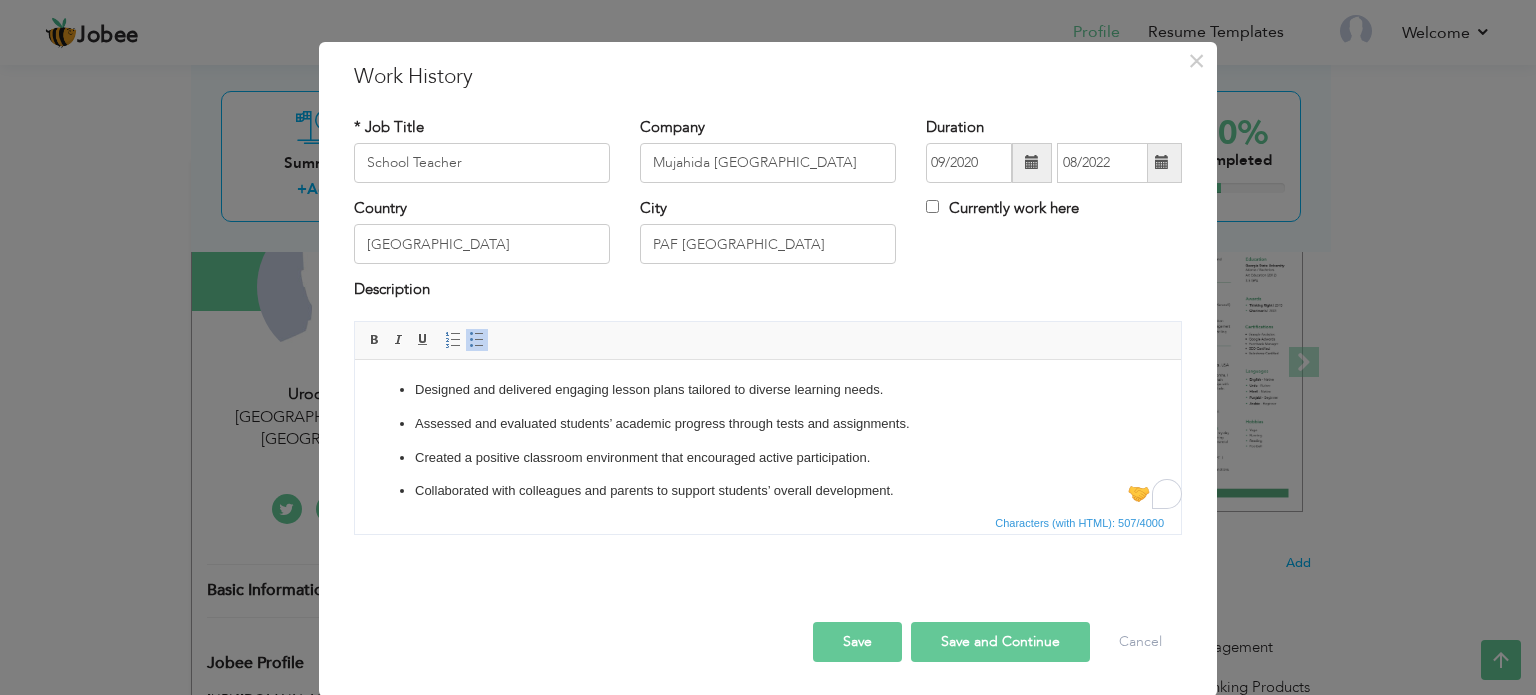click on "Designed and delivered engaging lesson plans tailored to diverse learning needs. Assessed and evaluated students’ academic progress through tests and assignments. Created a positive classroom environment that encouraged active participation. Collaborated with colleagues and parents to support students’ overall development. Organized co-curricular activities and events to enhance student learning experience." at bounding box center (768, 457) 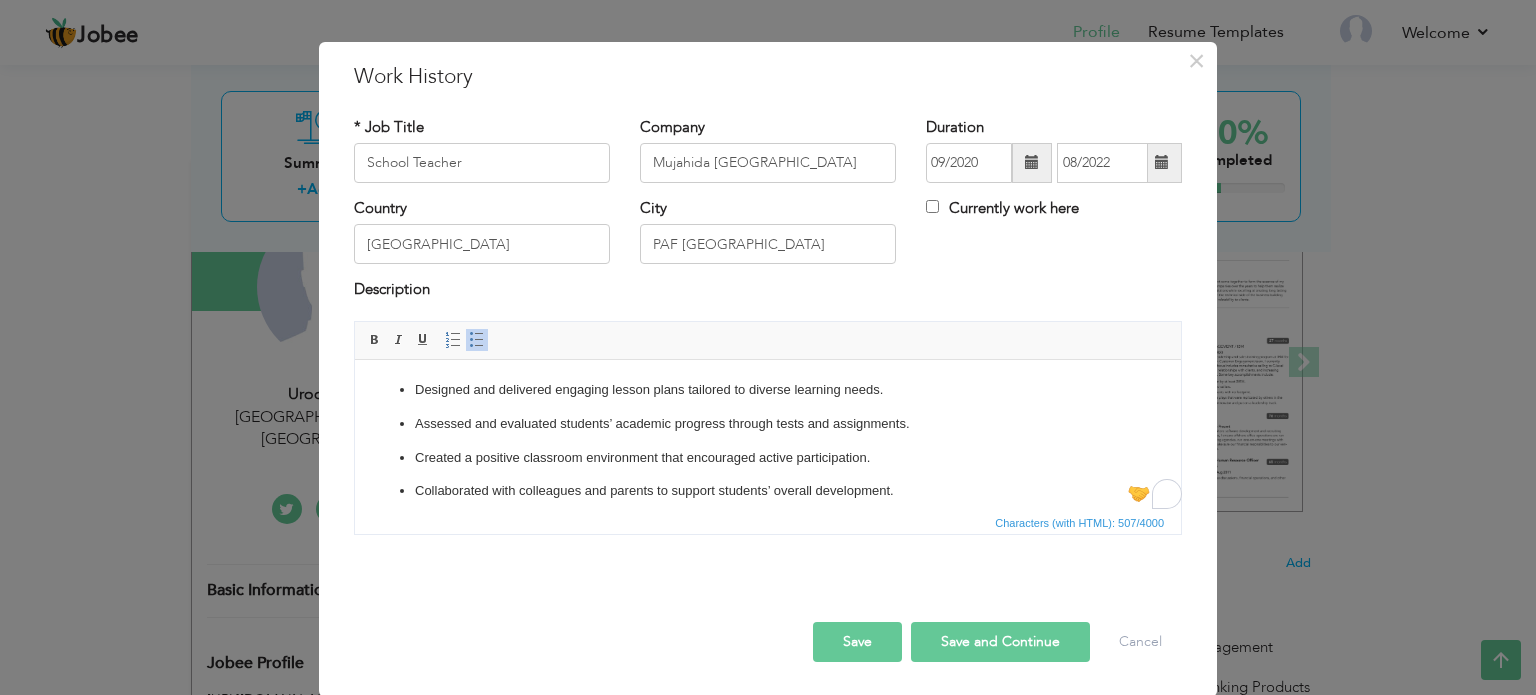 click on "Designed and delivered engaging lesson plans tailored to diverse learning needs. Assessed and evaluated students’ academic progress through tests and assignments. Created a positive classroom environment that encouraged active participation. Collaborated with colleagues and parents to support students’ overall development. Organized co-curricular activities and events to enhance student learning experience." at bounding box center (768, 457) 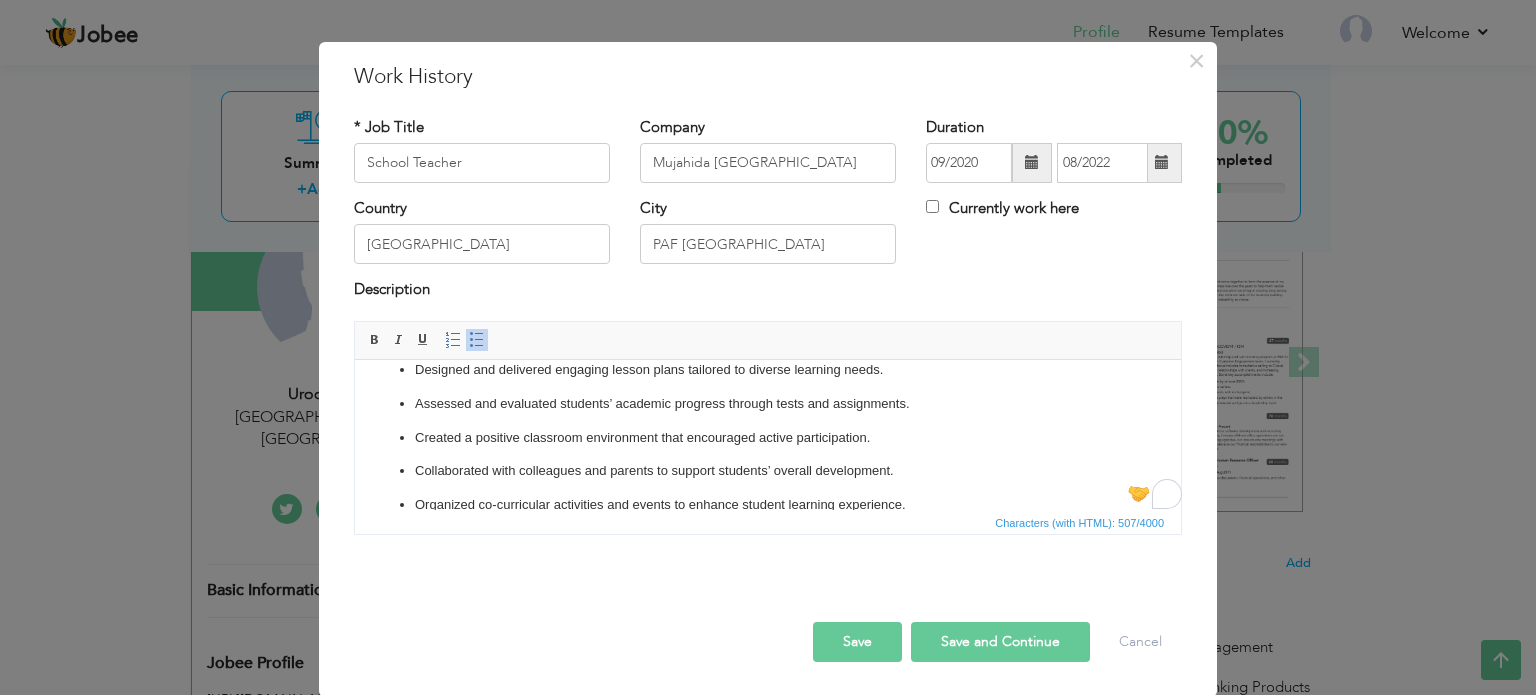 scroll, scrollTop: 45, scrollLeft: 0, axis: vertical 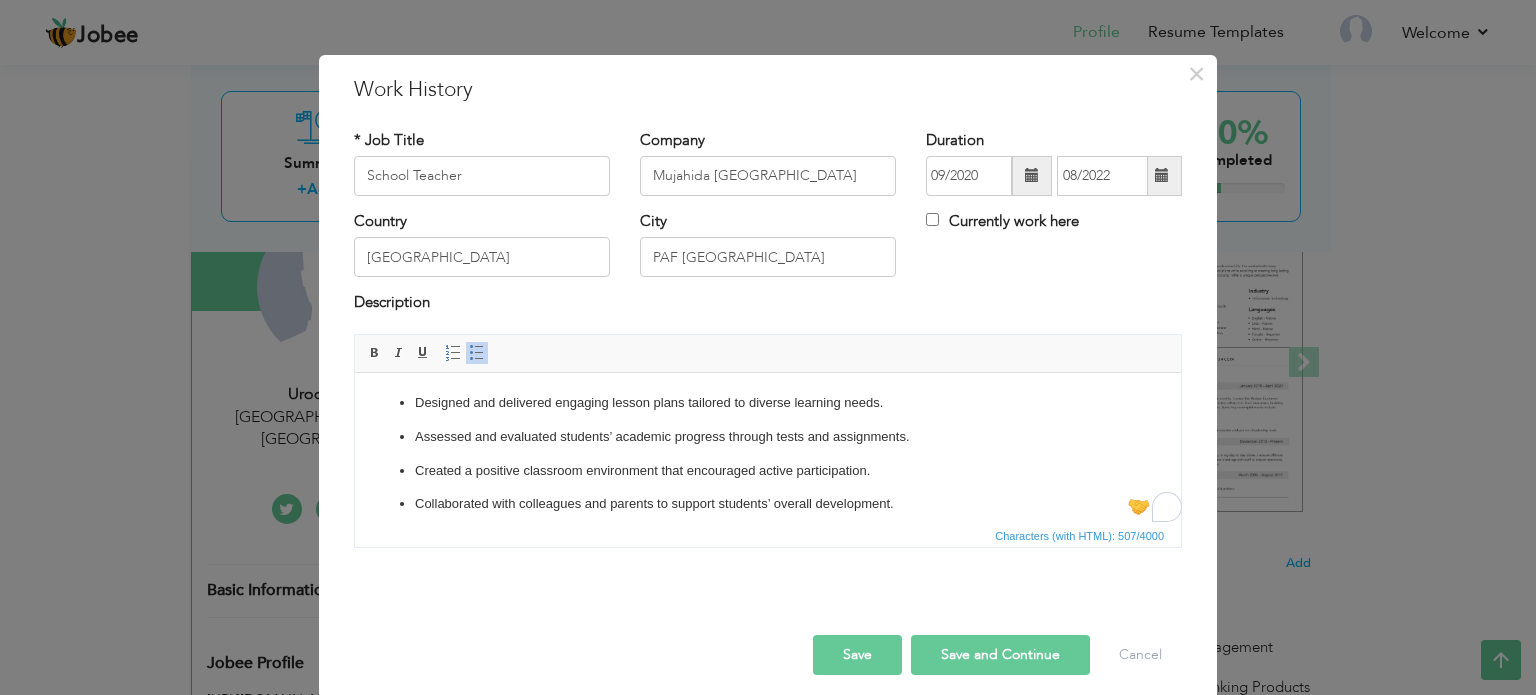 click on "Assessed and evaluated students’ academic progress through tests and assignments." at bounding box center [768, 436] 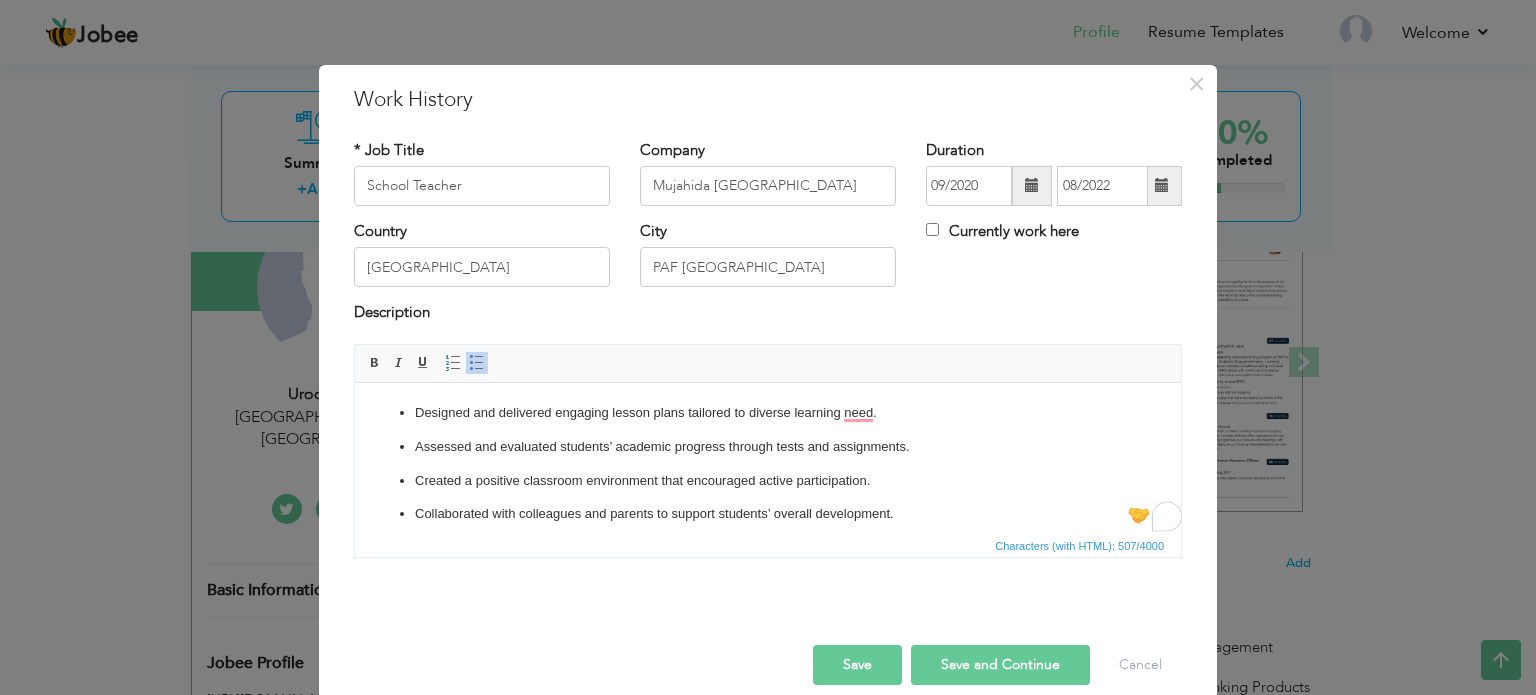 scroll, scrollTop: 0, scrollLeft: 0, axis: both 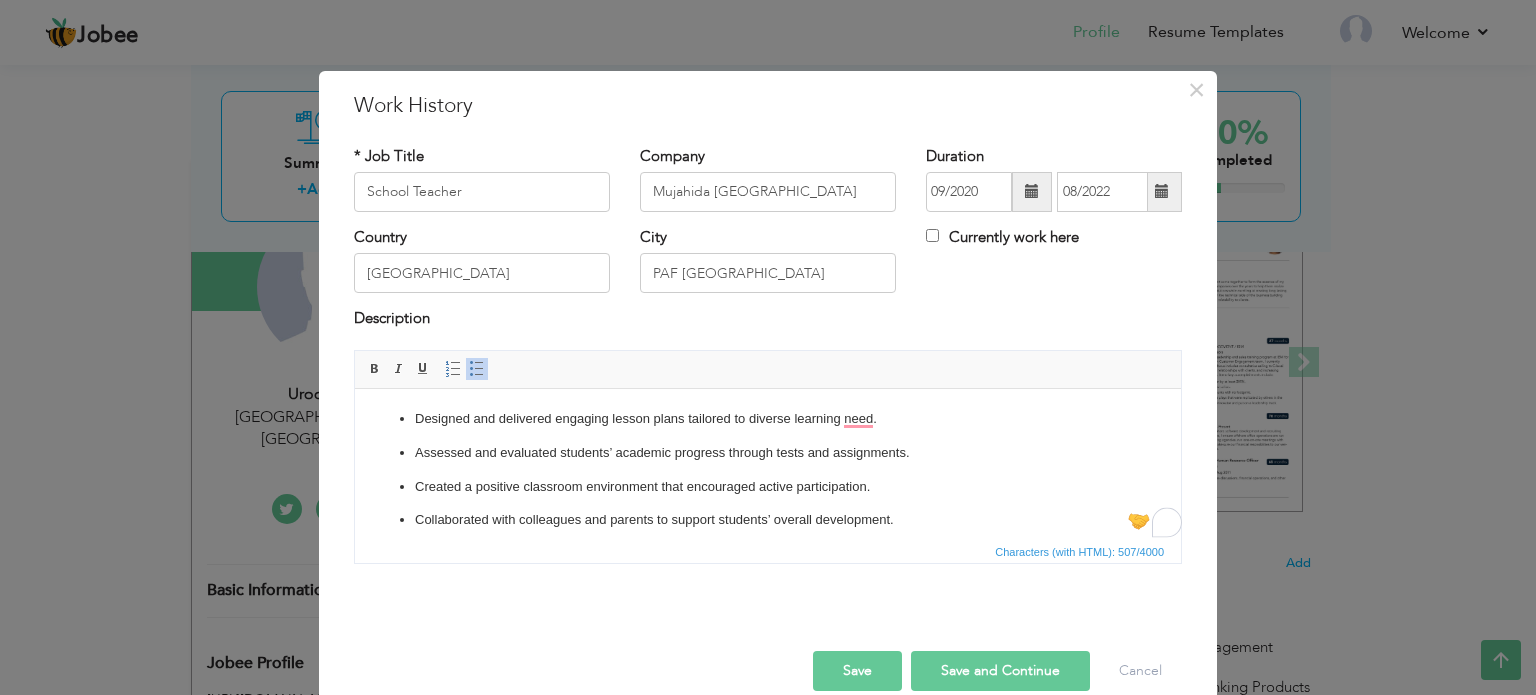 click on "Designed and delivered engaging lesson plans tailored to diverse learning need ." at bounding box center [768, 418] 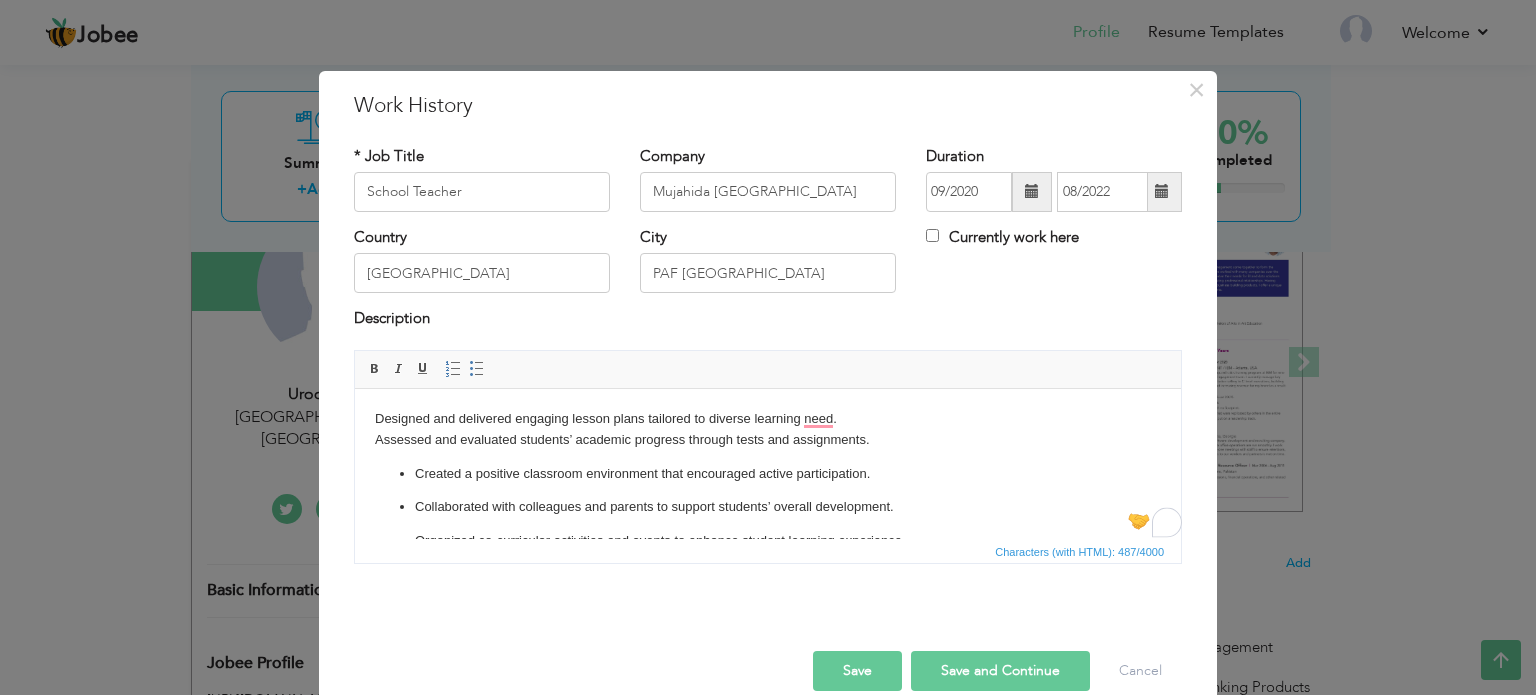 click on "Created a positive classroom environment that encouraged active participation." at bounding box center [768, 473] 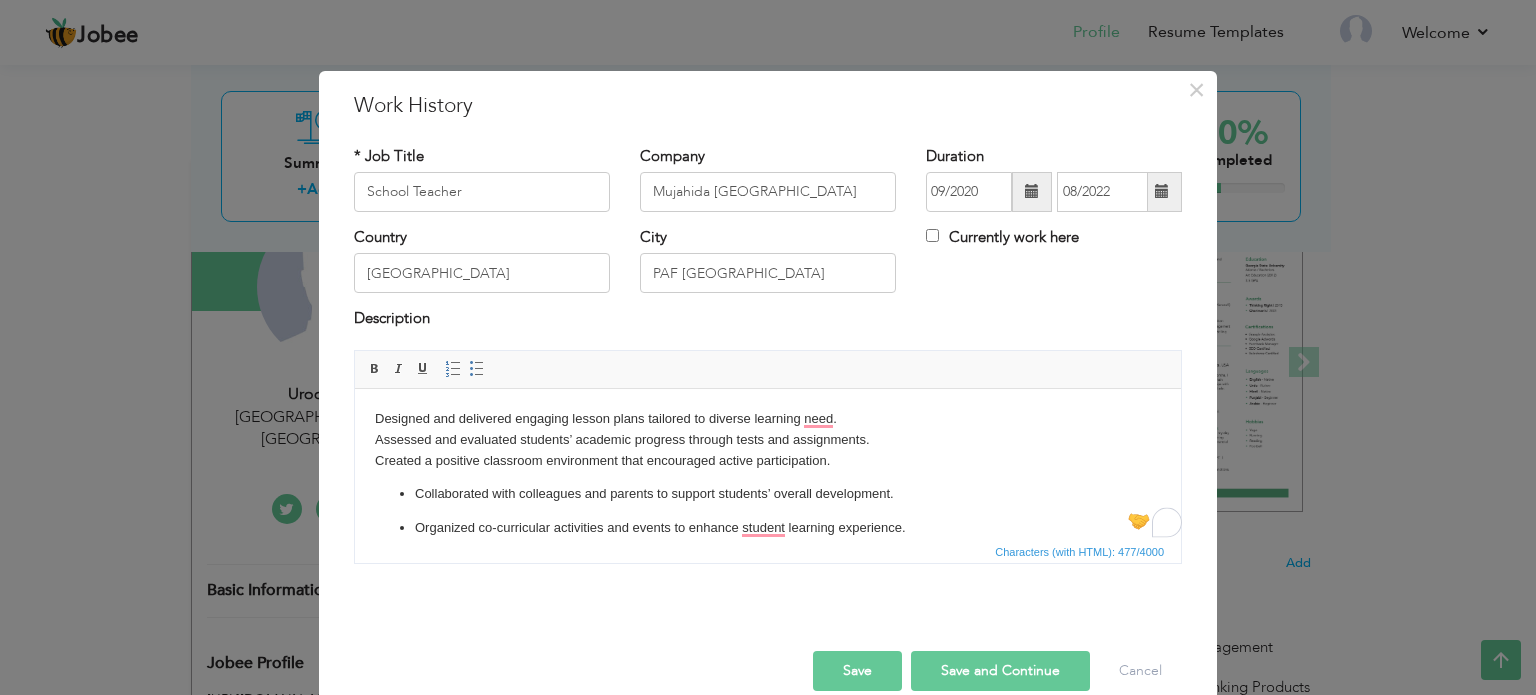 click on "Collaborated with colleagues and parents to support students’ overall development." at bounding box center [768, 493] 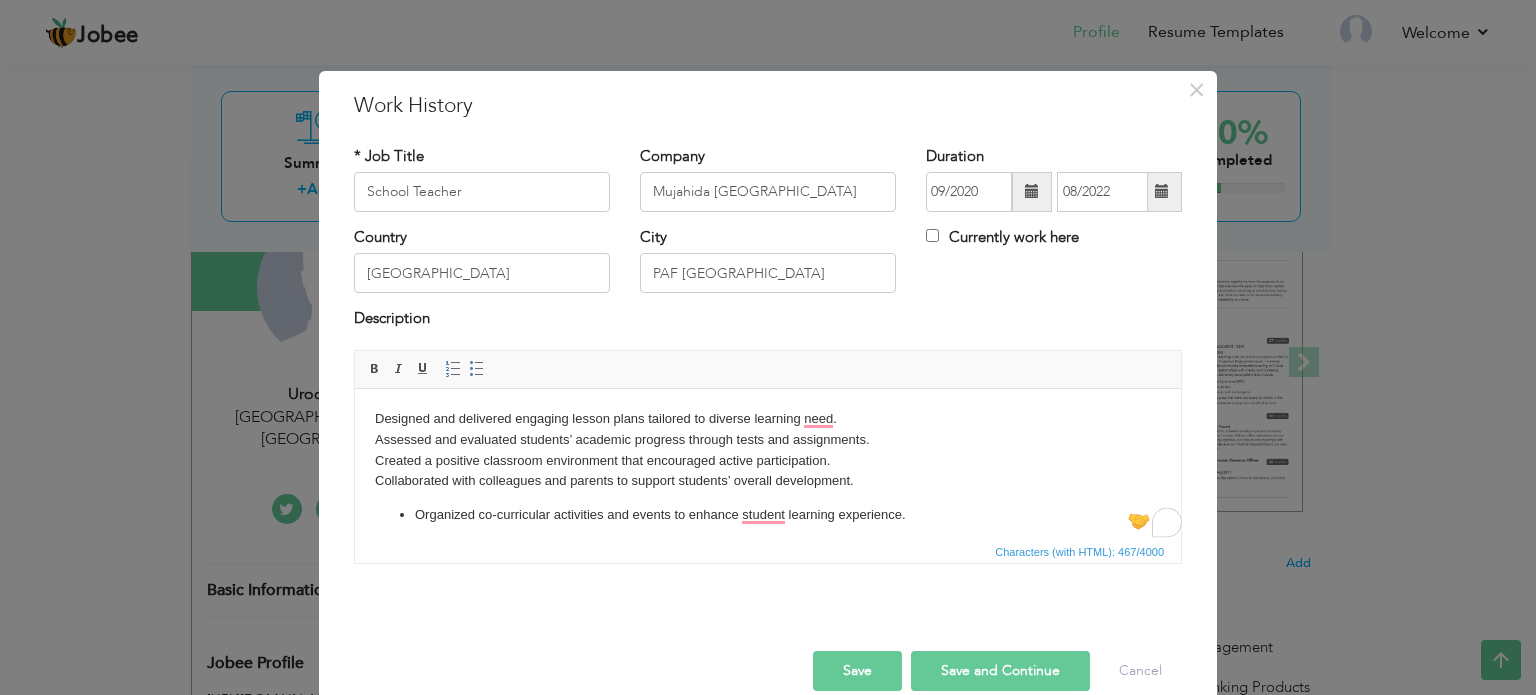 click on "Organized co-curricular activities and events to enhance student learning experience." at bounding box center [768, 514] 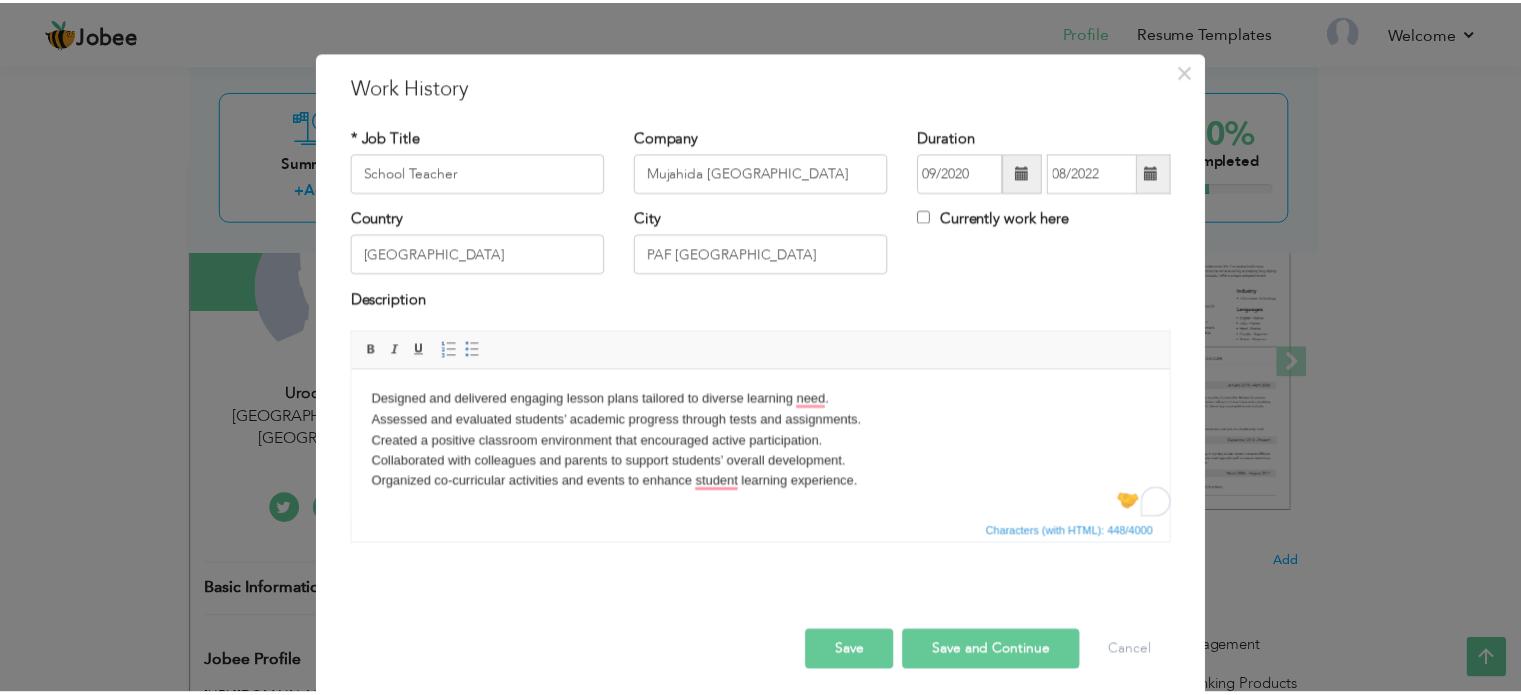 scroll, scrollTop: 29, scrollLeft: 0, axis: vertical 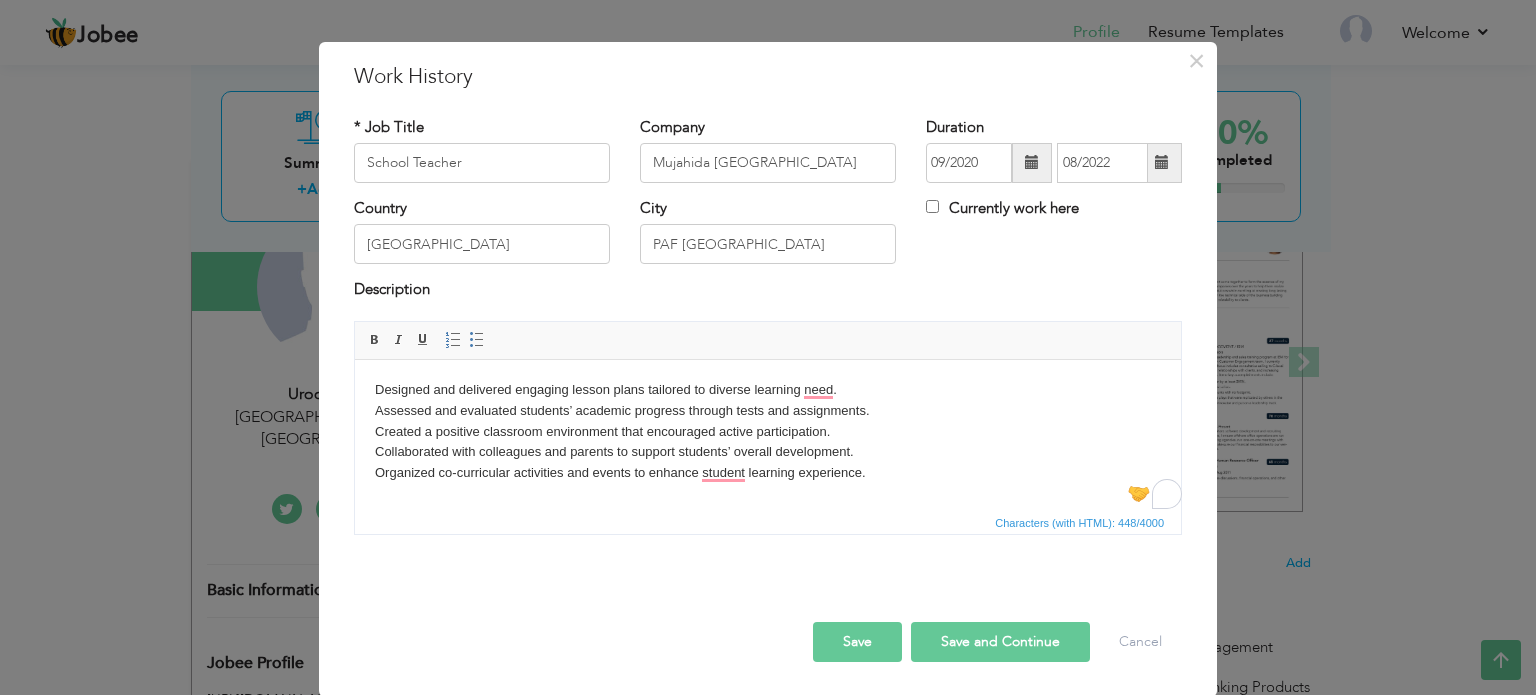 click on "Designed and delivered engaging lesson plans tailored to diverse learning need. Assessed and evaluated students’ academic progress through tests and assignments. Created a positive classroom environment that encouraged active participation. Collaborated with colleagues and parents to support students’ overall development. ​​​​​​​ Organized co-curricular activities and events to enhance student learning experience." at bounding box center (768, 431) 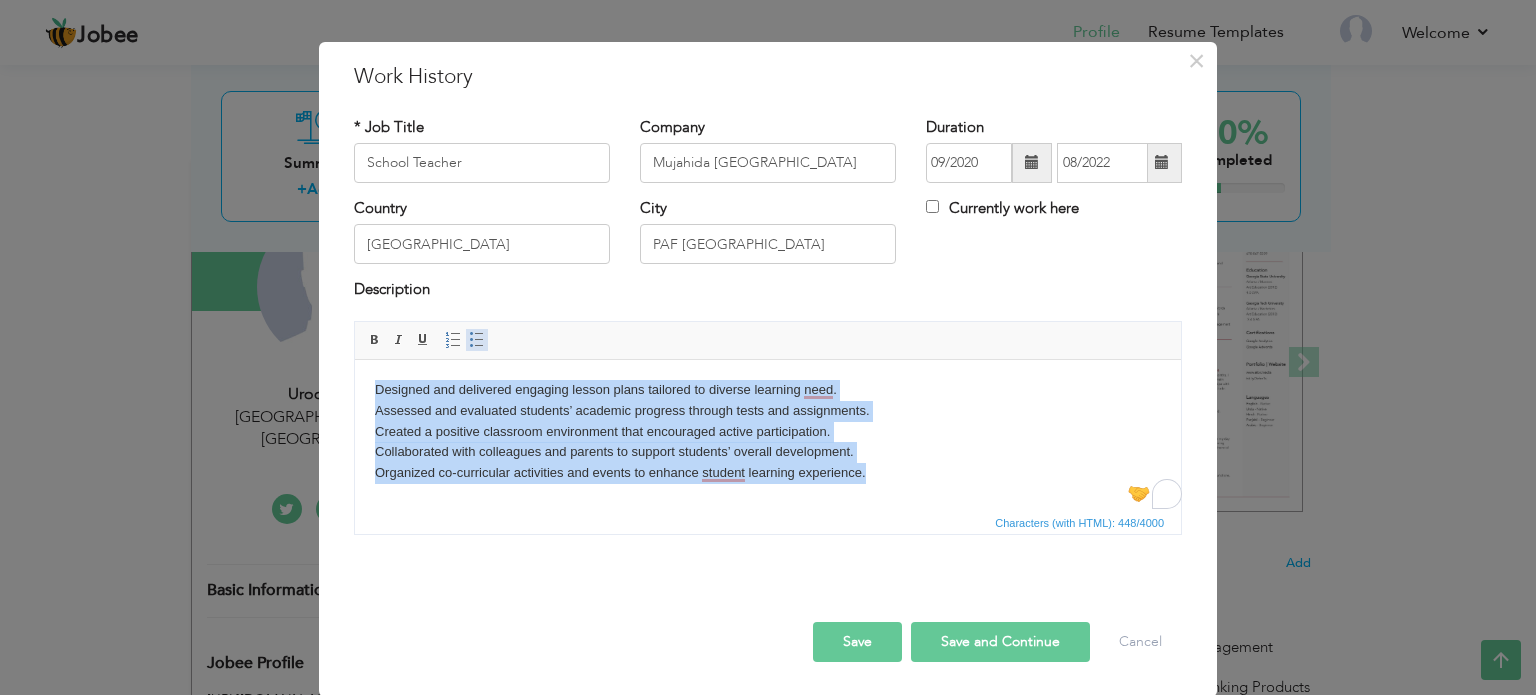 click at bounding box center (477, 340) 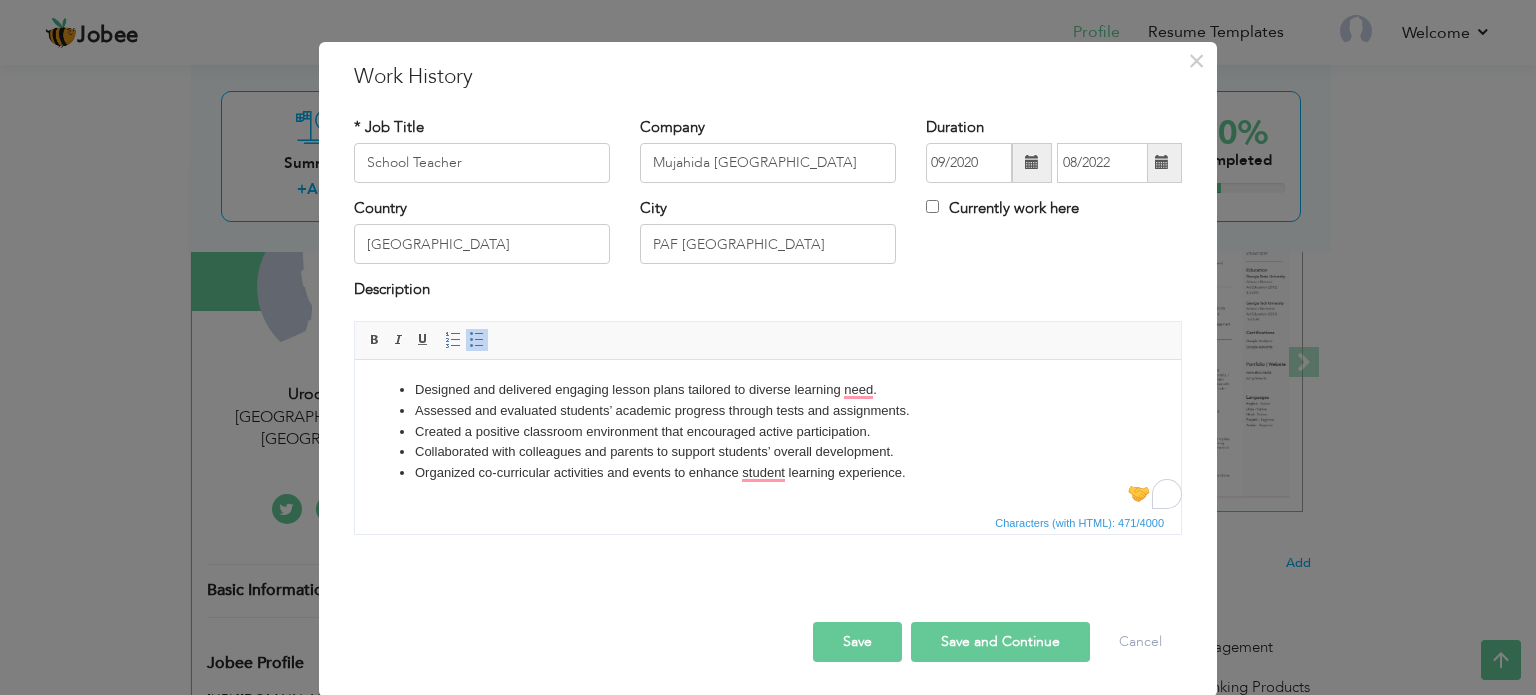 click on "Designed and delivered engaging lesson plans tailored to diverse learning need." at bounding box center [768, 389] 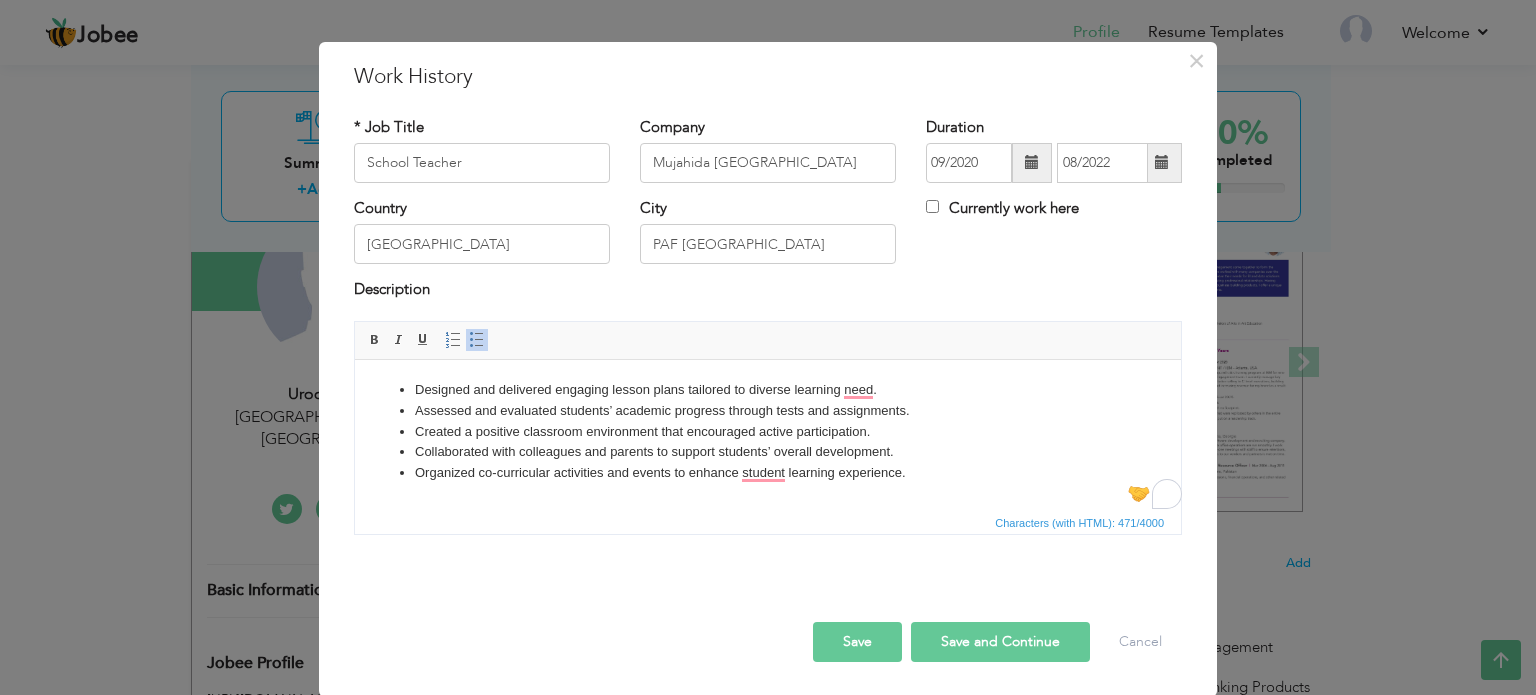 click on "Save and Continue" at bounding box center (1000, 642) 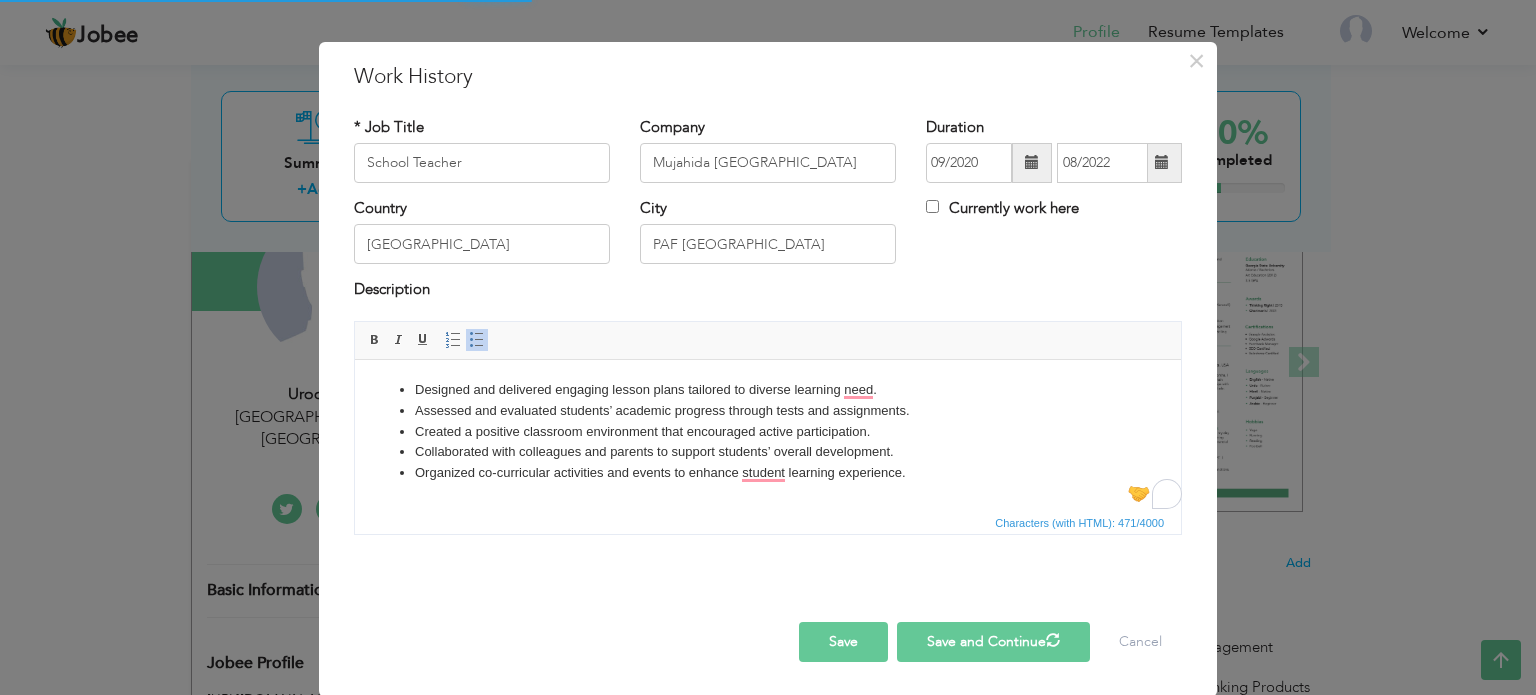 type 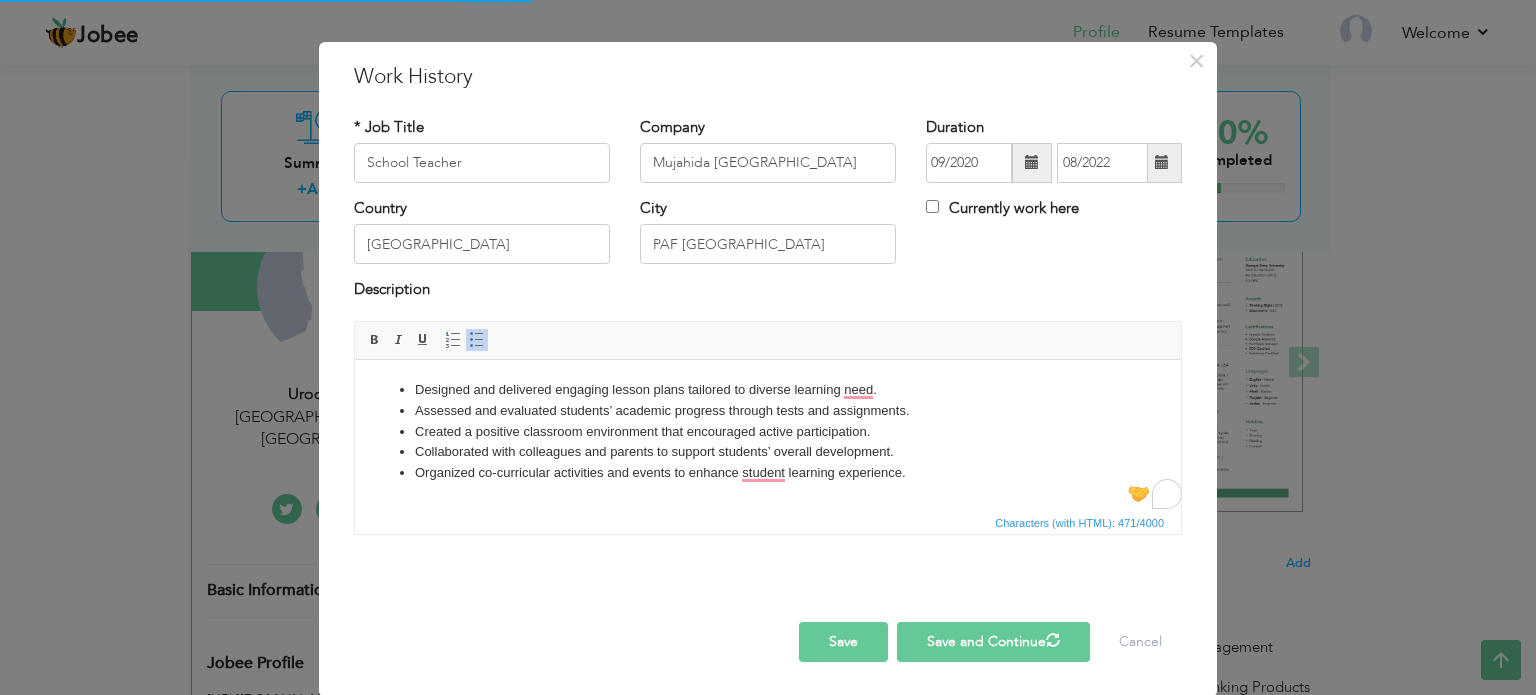 type 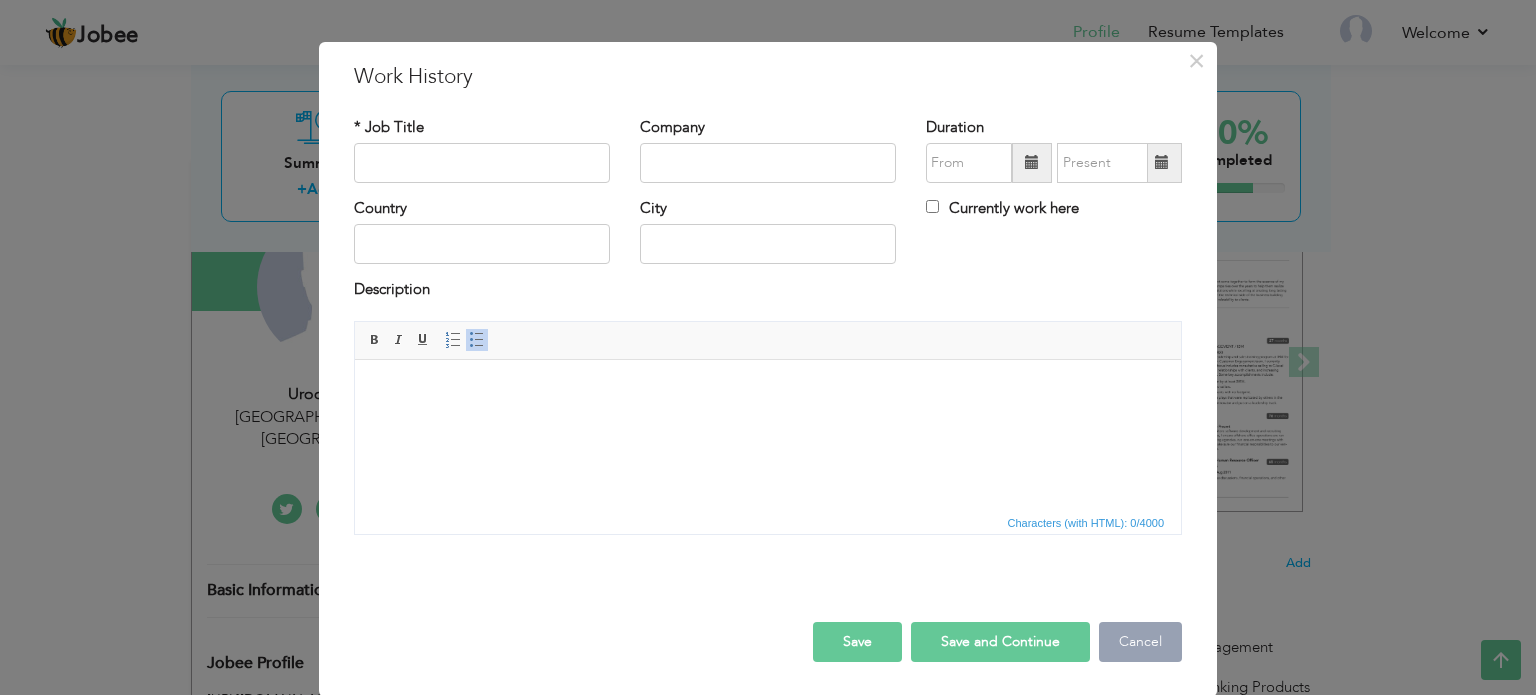 click on "Cancel" at bounding box center [1140, 642] 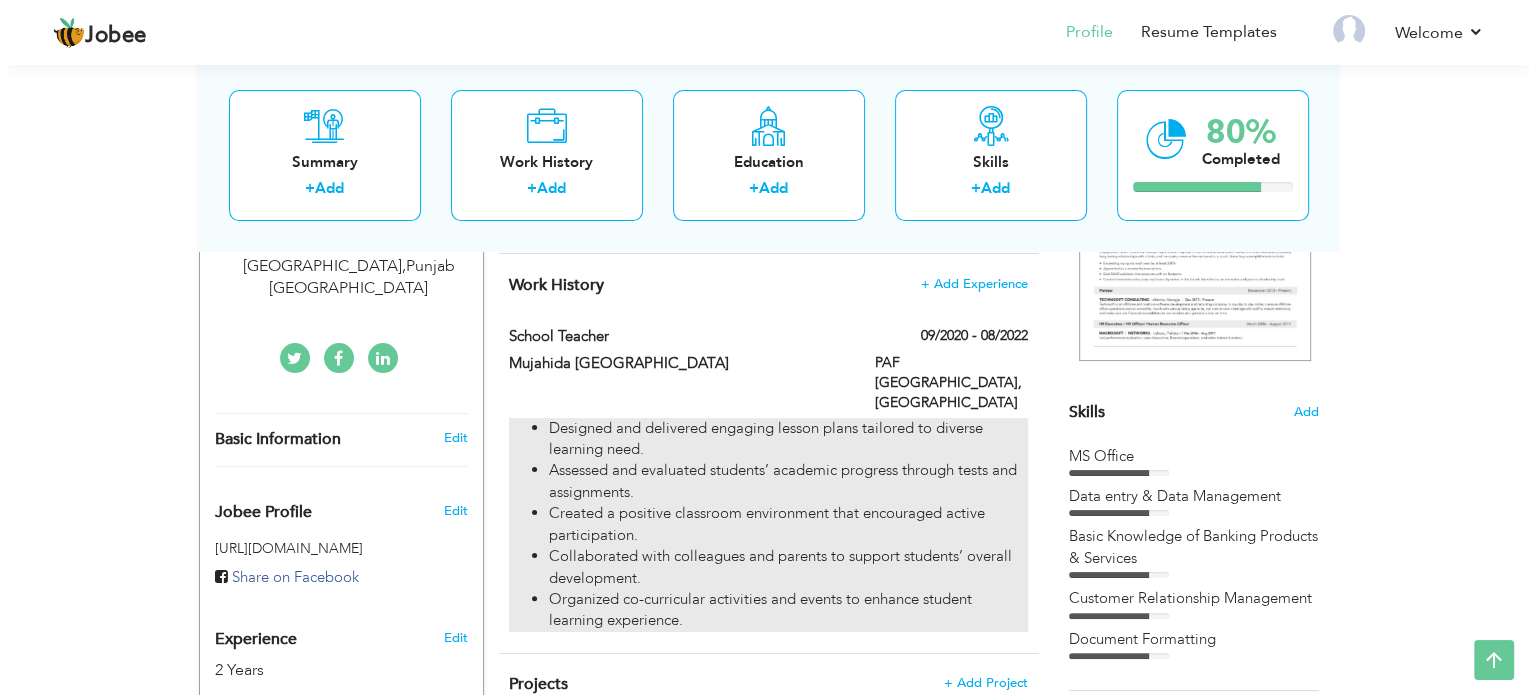 scroll, scrollTop: 367, scrollLeft: 0, axis: vertical 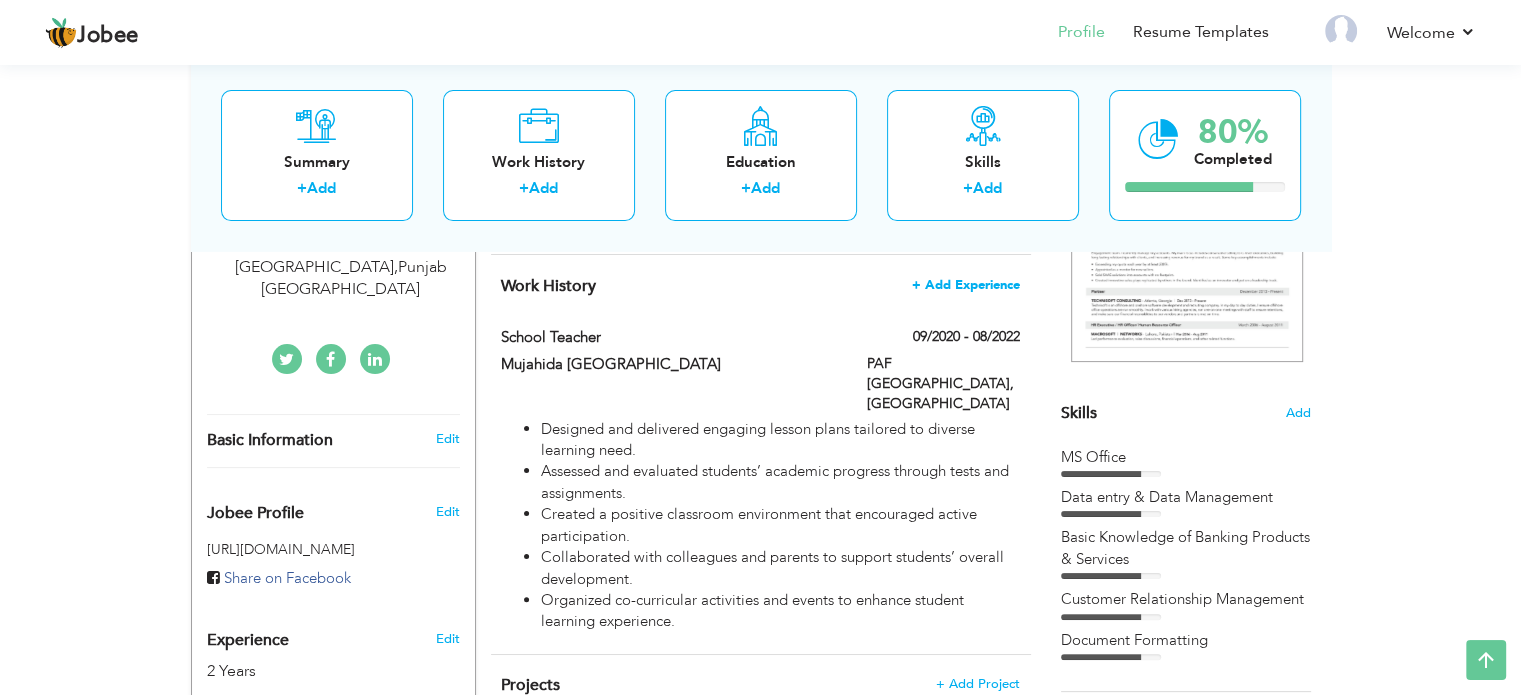 click on "+ Add Experience" at bounding box center [966, 285] 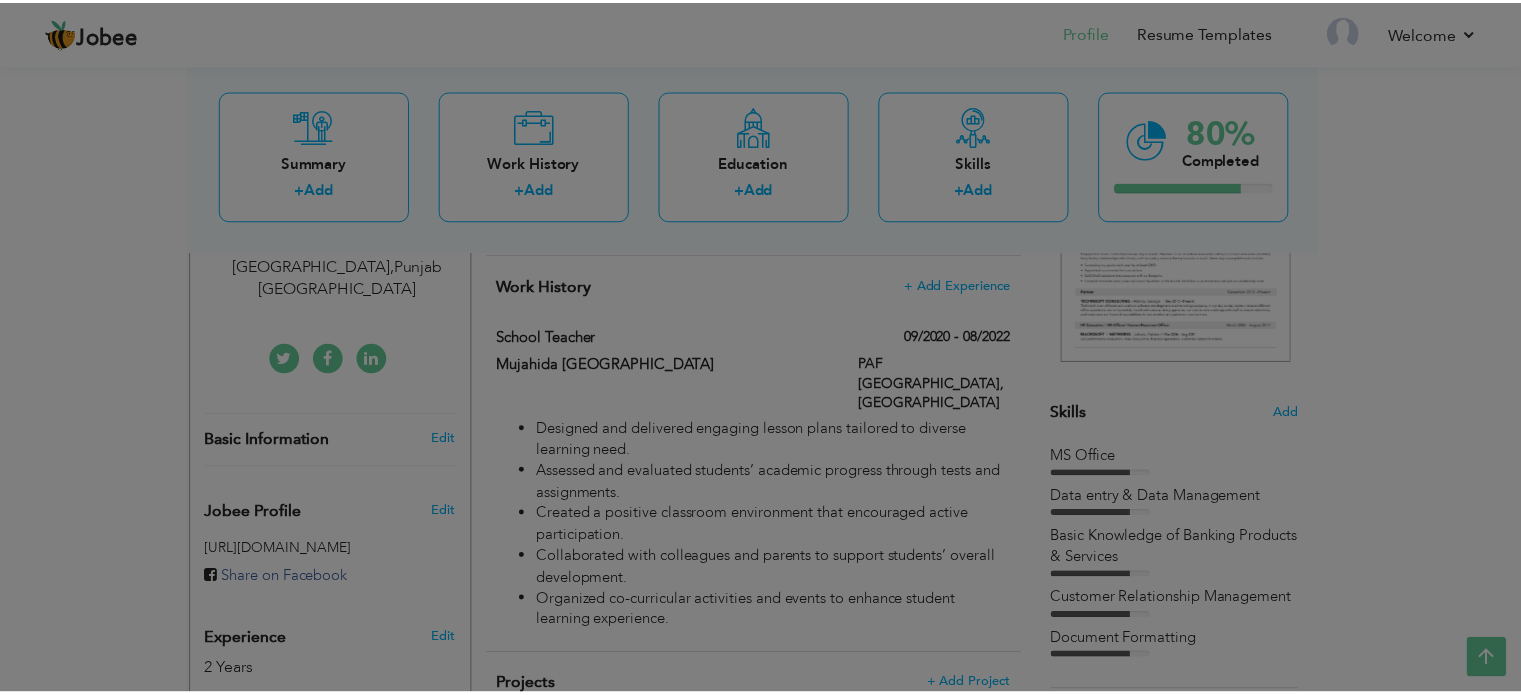 scroll, scrollTop: 0, scrollLeft: 0, axis: both 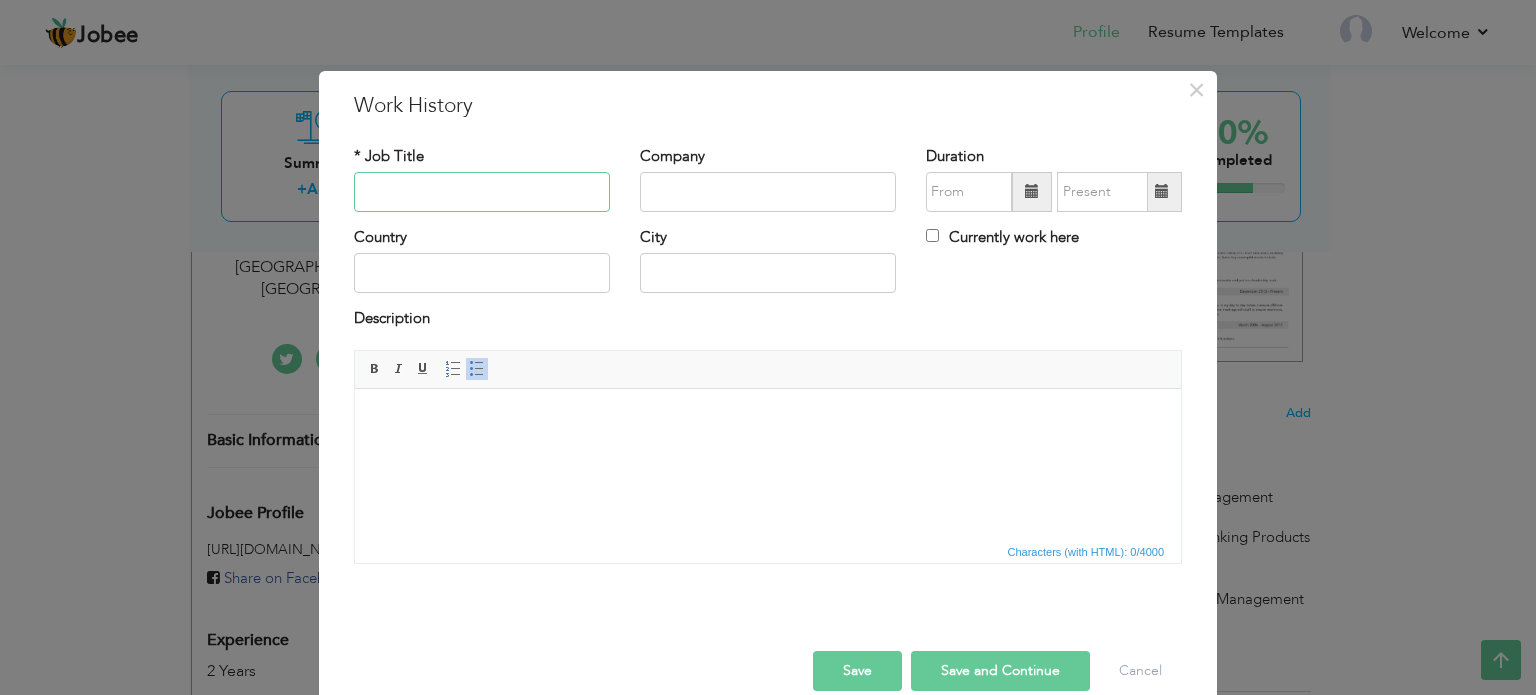 click at bounding box center [482, 192] 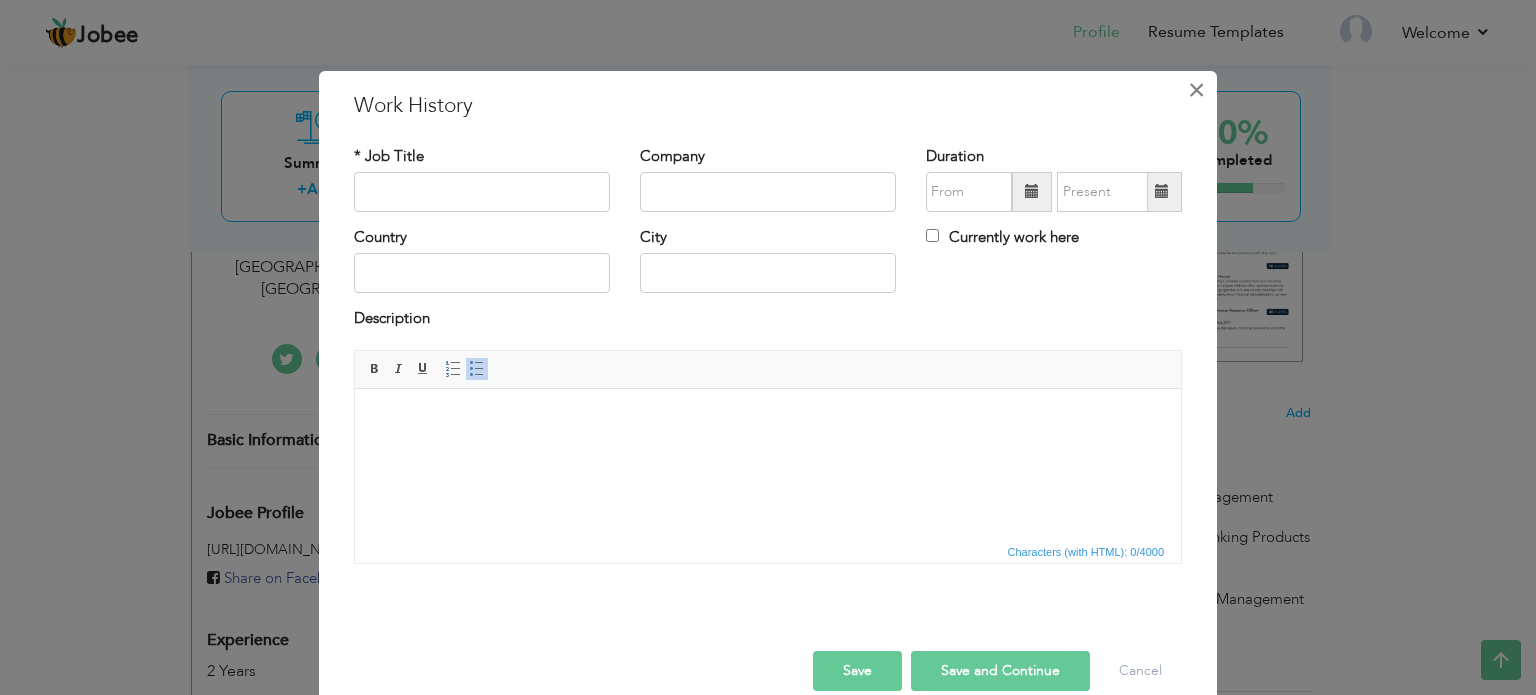 click on "×" at bounding box center (1196, 90) 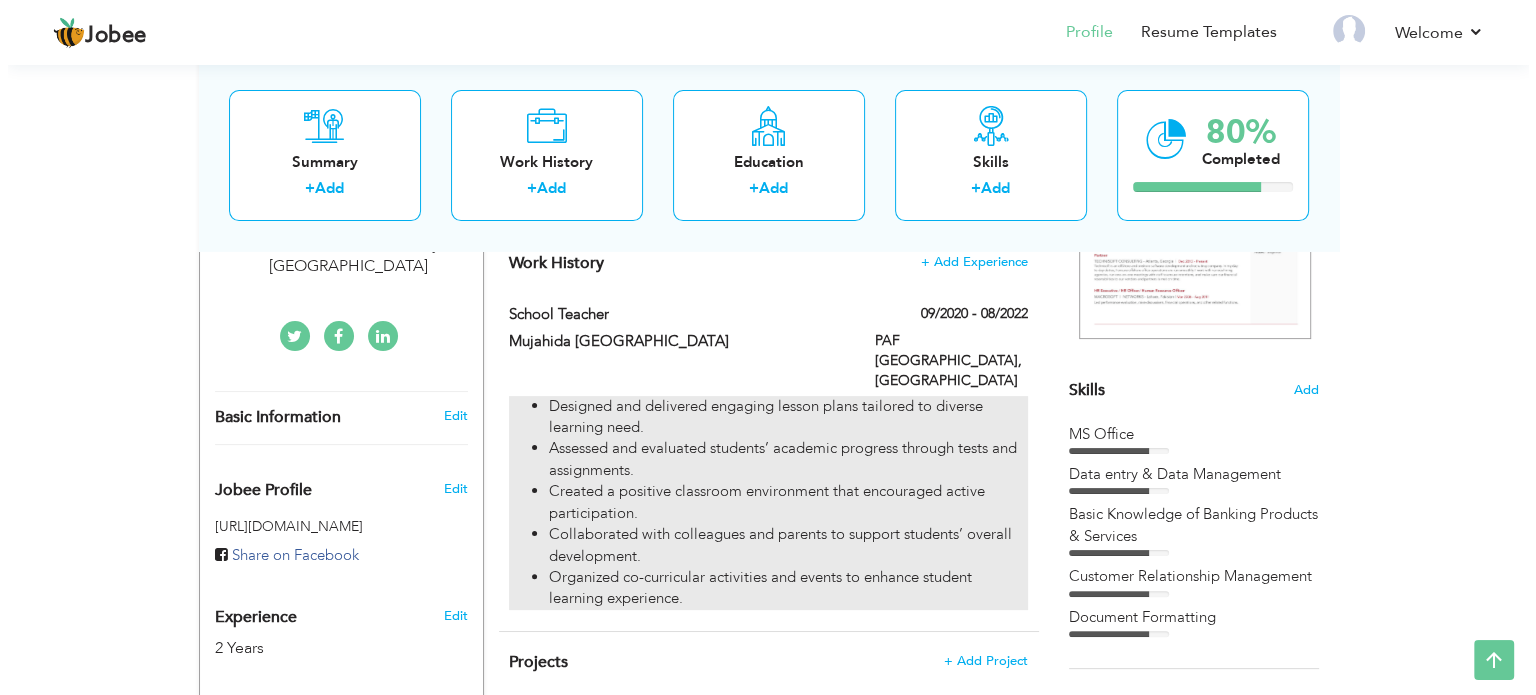scroll, scrollTop: 403, scrollLeft: 0, axis: vertical 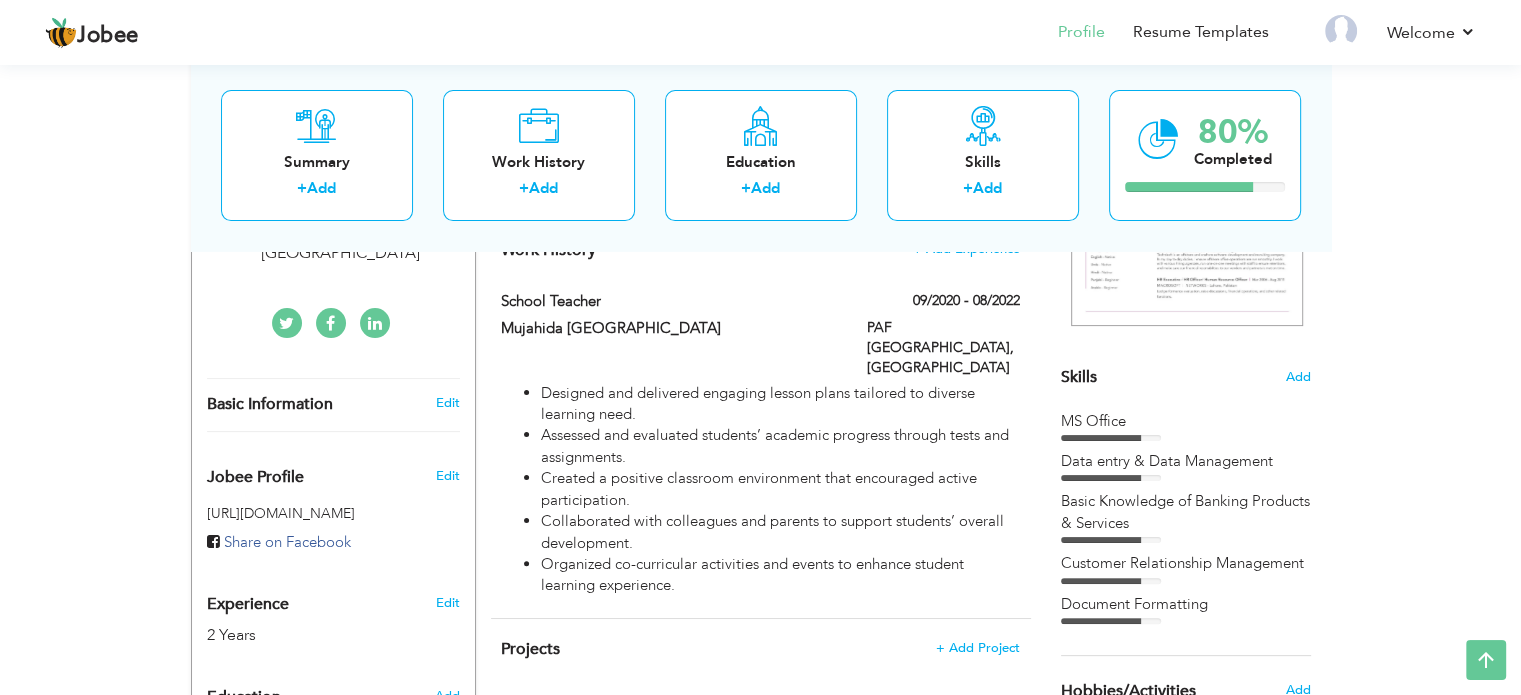 click on "Edit" at bounding box center (450, 403) 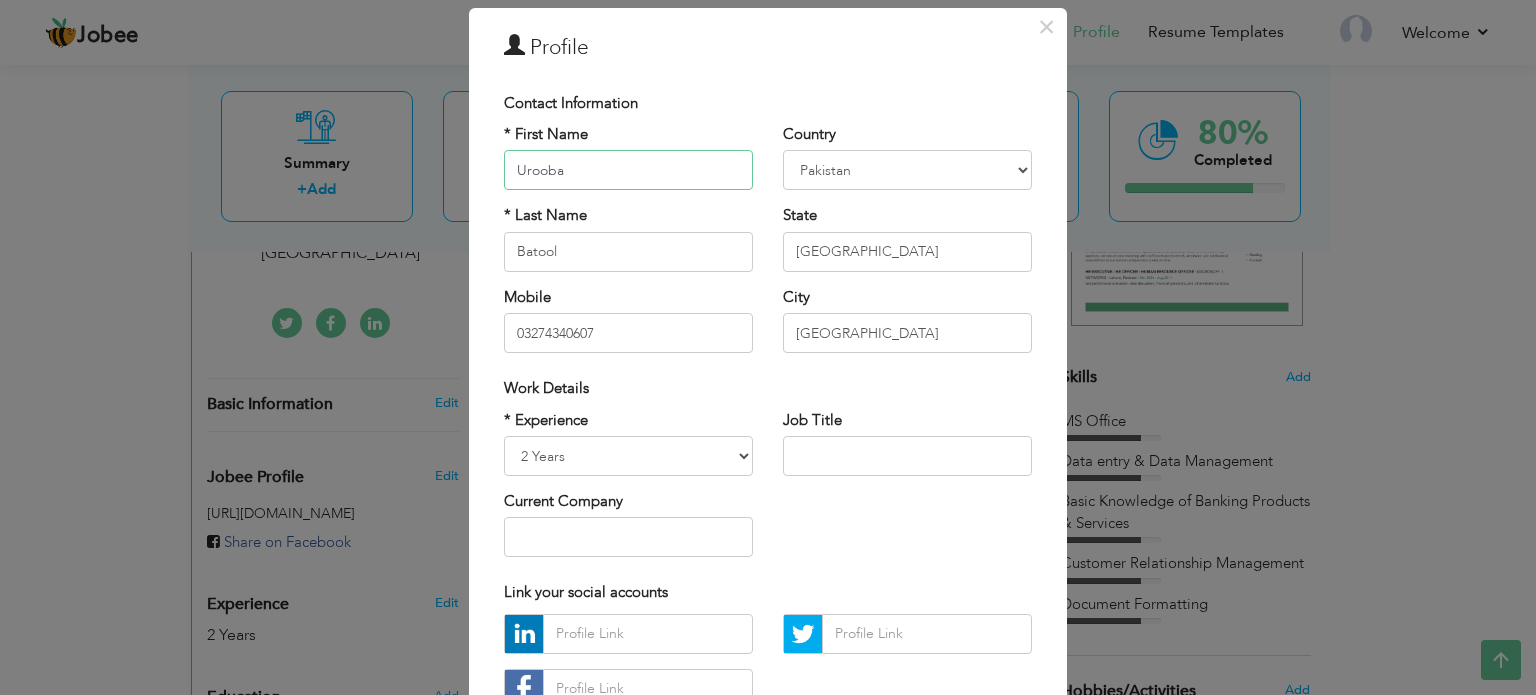scroll, scrollTop: 78, scrollLeft: 0, axis: vertical 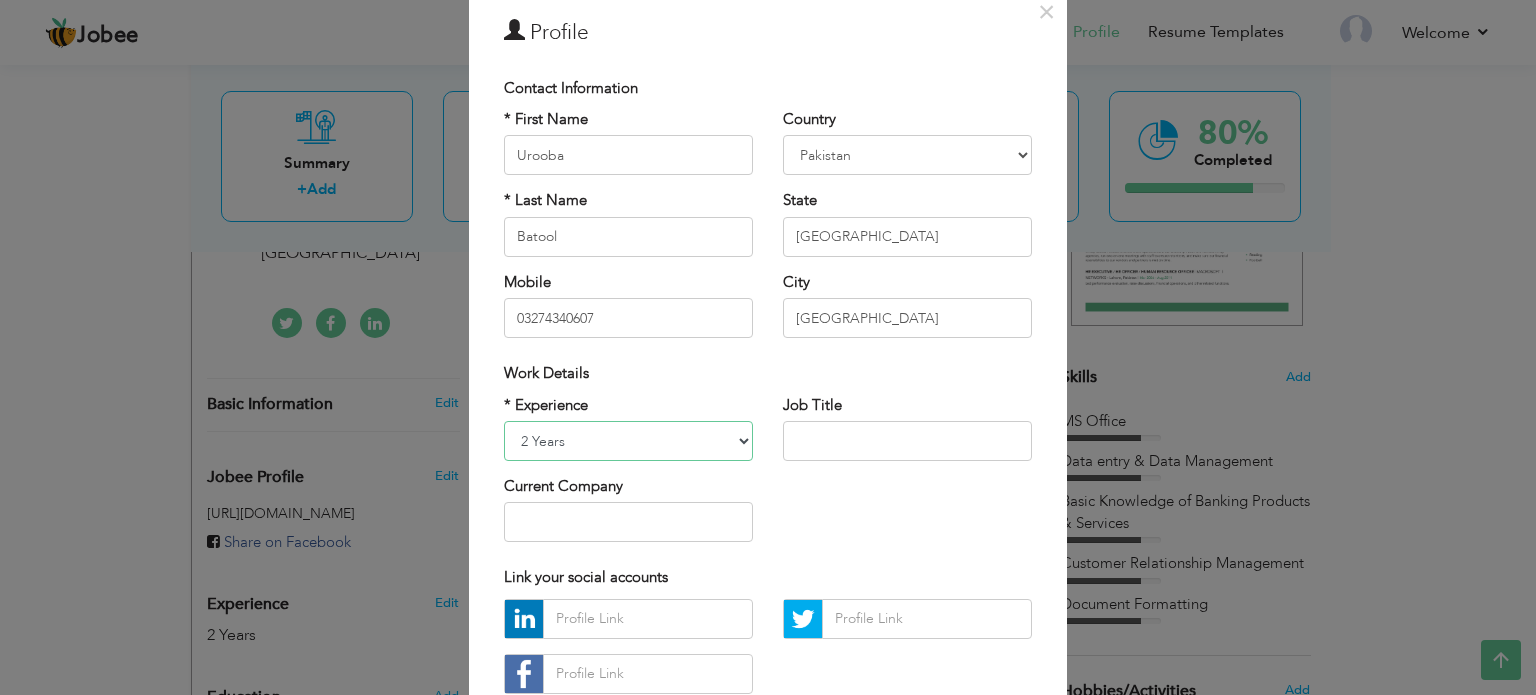click on "Entry Level Less than 1 Year 1 Year 2 Years 3 Years 4 Years 5 Years 6 Years 7 Years 8 Years 9 Years 10 Years 11 Years 12 Years 13 Years 14 Years 15 Years 16 Years 17 Years 18 Years 19 Years 20 Years 21 Years 22 Years 23 Years 24 Years 25 Years 26 Years 27 Years 28 Years 29 Years 30 Years 31 Years 32 Years 33 Years 34 Years 35 Years More than 35 Years" at bounding box center [628, 441] 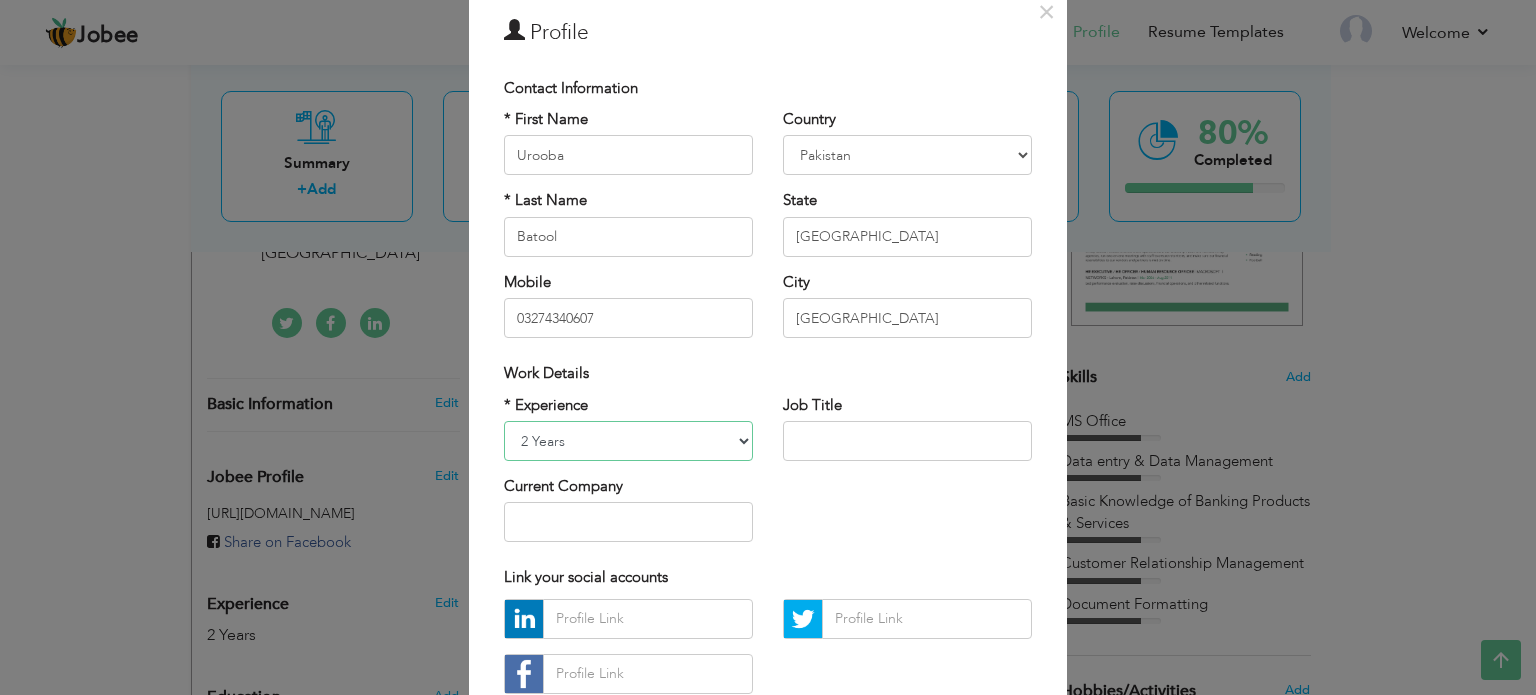 select on "number:6" 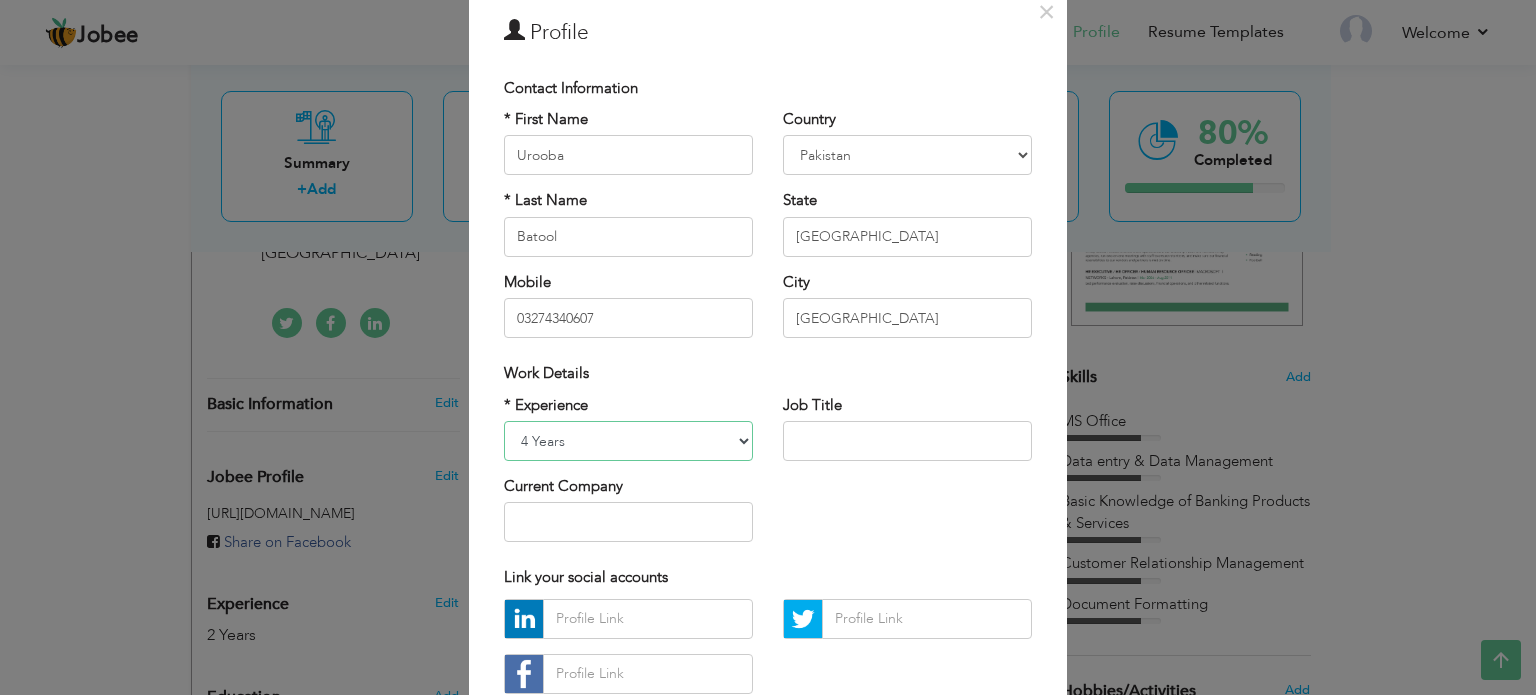 click on "Entry Level Less than 1 Year 1 Year 2 Years 3 Years 4 Years 5 Years 6 Years 7 Years 8 Years 9 Years 10 Years 11 Years 12 Years 13 Years 14 Years 15 Years 16 Years 17 Years 18 Years 19 Years 20 Years 21 Years 22 Years 23 Years 24 Years 25 Years 26 Years 27 Years 28 Years 29 Years 30 Years 31 Years 32 Years 33 Years 34 Years 35 Years More than 35 Years" at bounding box center [628, 441] 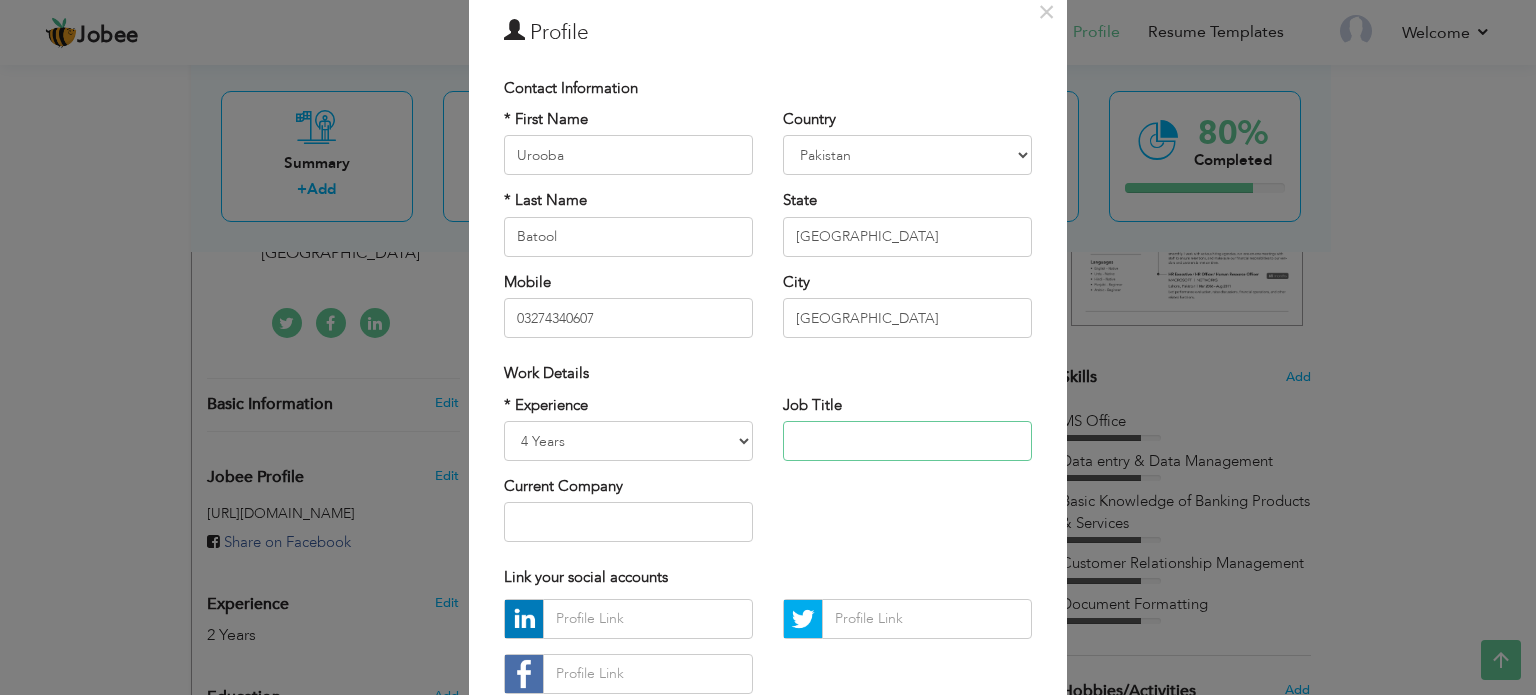 click at bounding box center [907, 441] 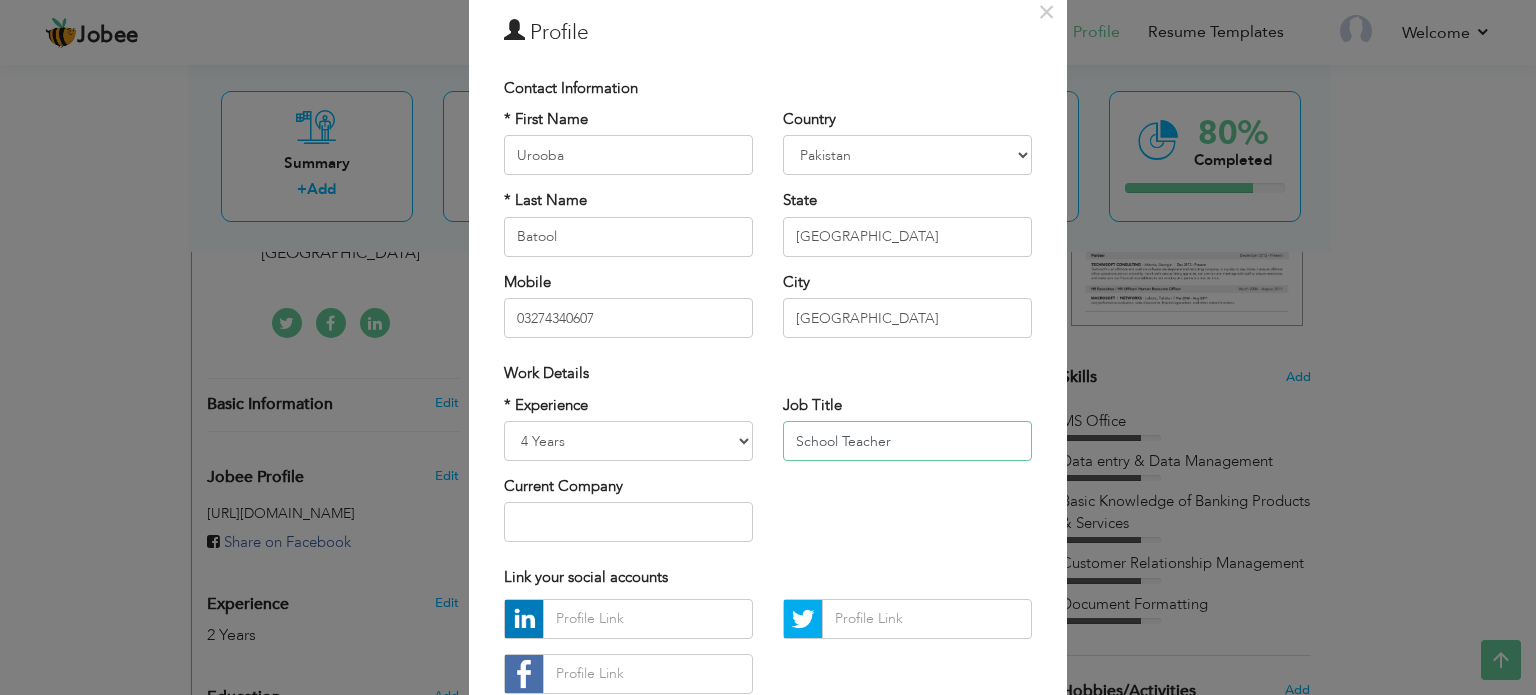 type on "School Teacher" 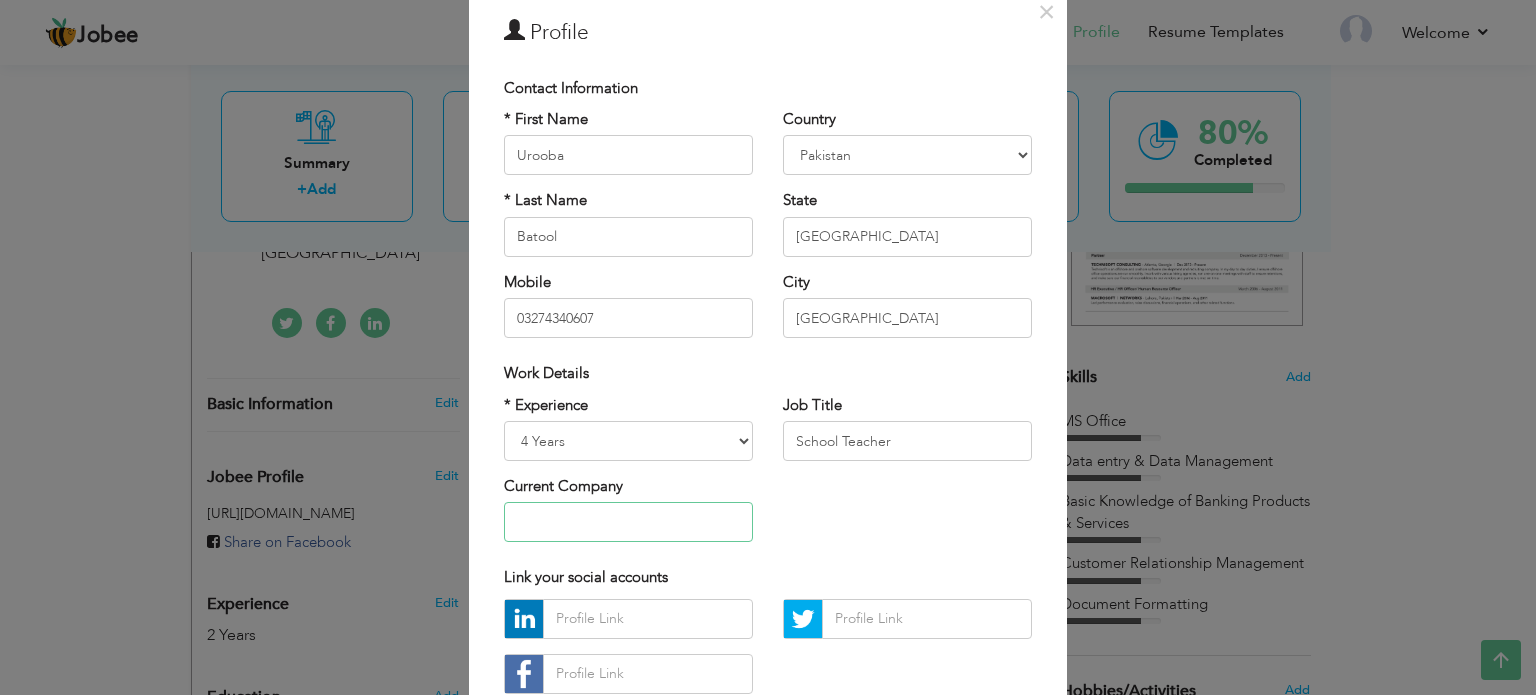 click at bounding box center [628, 522] 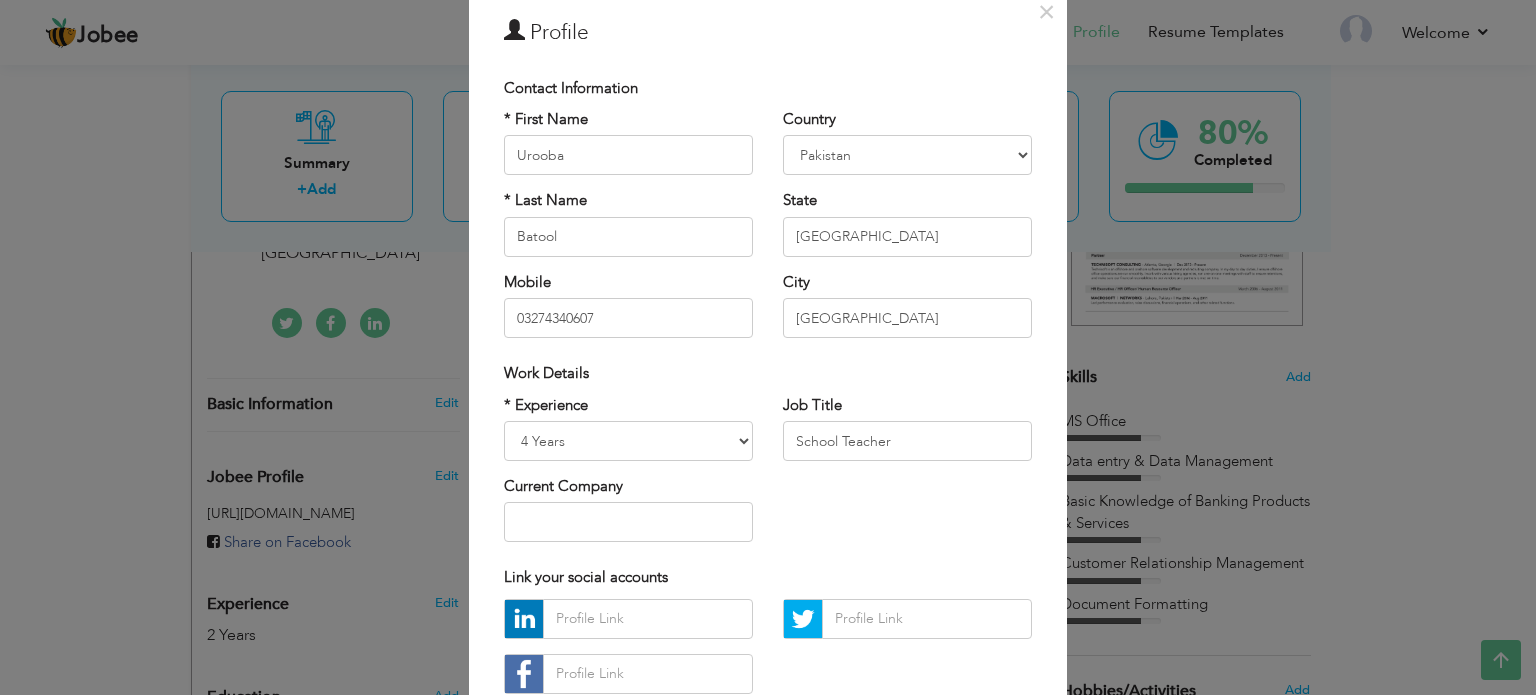 click on "* Experience
Entry Level Less than 1 Year 1 Year 2 Years 3 Years 4 Years 5 Years 6 Years 7 Years 8 Years 9 Years 10 Years 11 Years 12 Years 13 Years 14 Years 15 Years 16 Years 17 Years 18 Years 19 Years 20 Years 21 Years 22 Years 23 Years 24 Years 25 Years 26 Years 27 Years 28 Years 29 Years 30 Years 31 Years 32 Years 33 Years 34 Years 35 Years More than 35 Years
Current Company
Job Title School Teacher" at bounding box center (768, 476) 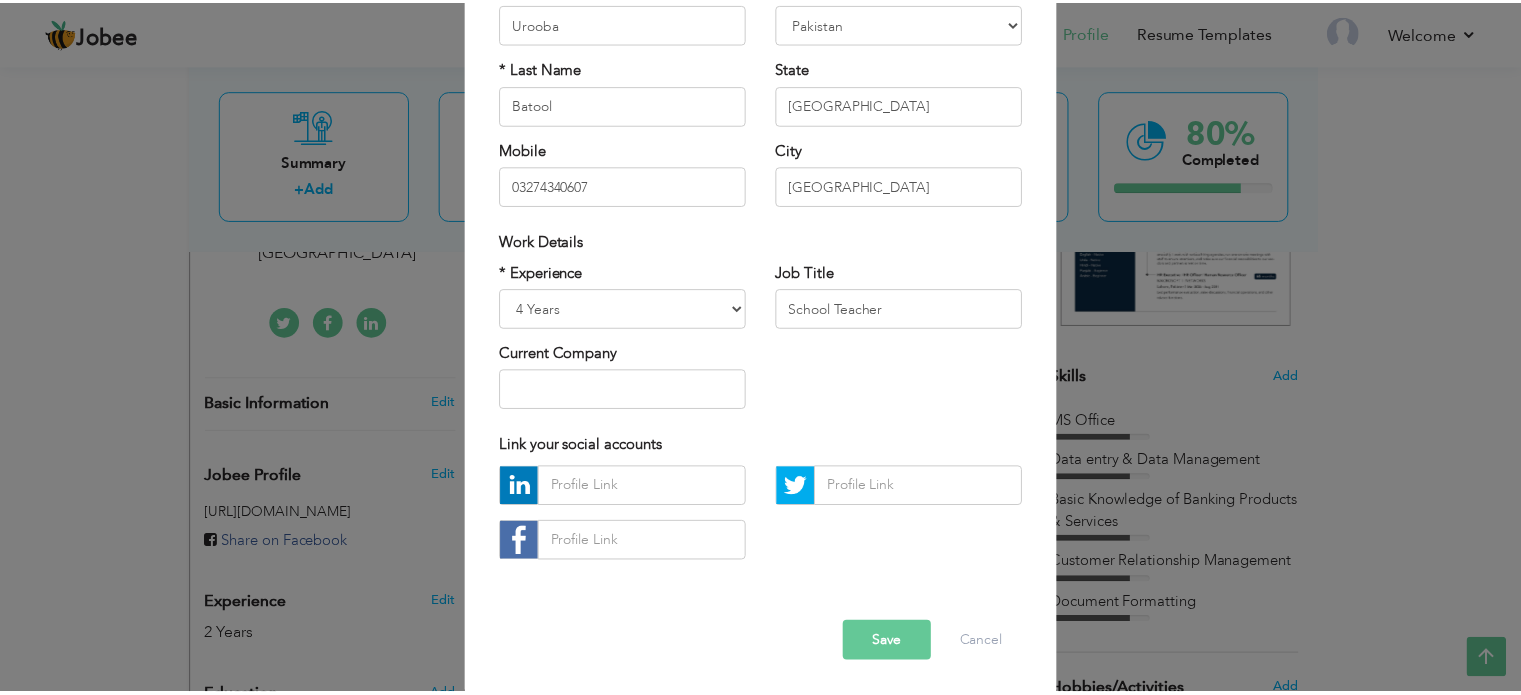 scroll, scrollTop: 212, scrollLeft: 0, axis: vertical 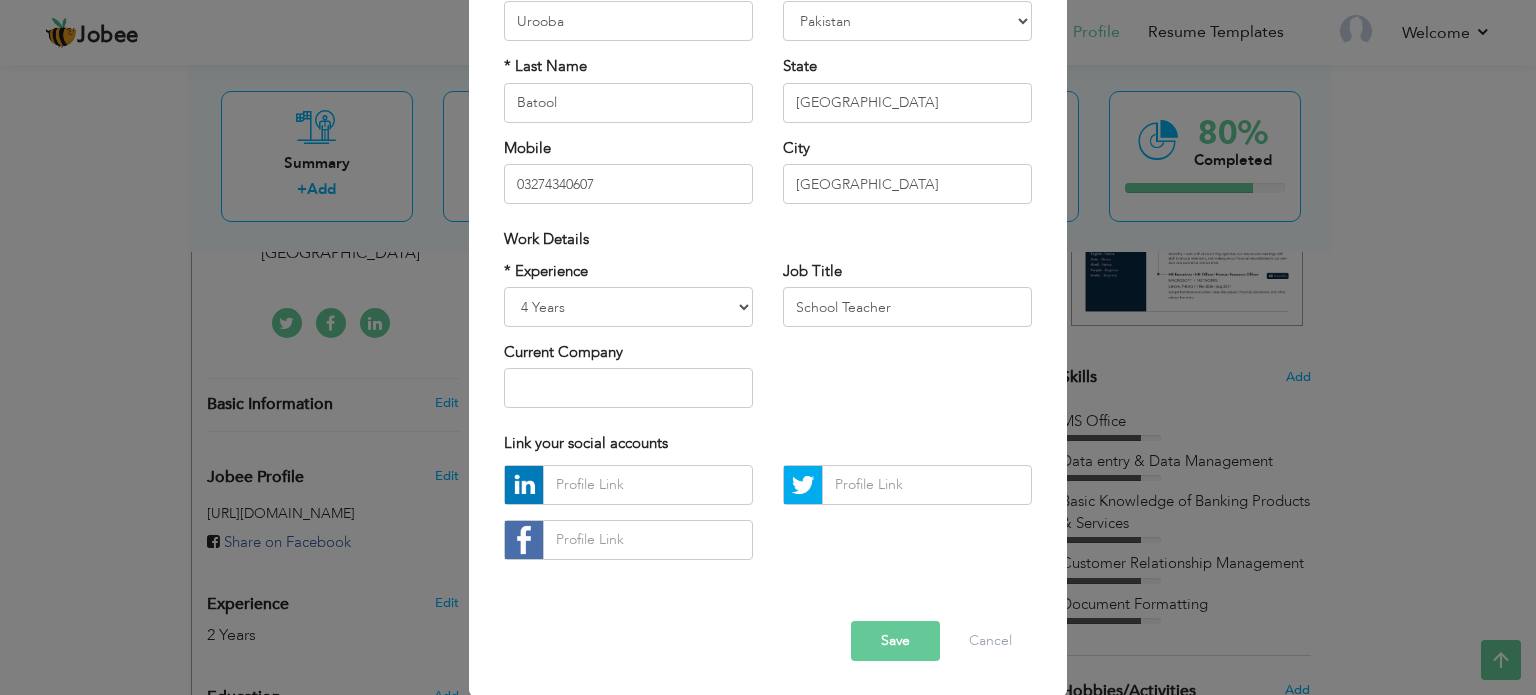 click on "Save" at bounding box center [895, 641] 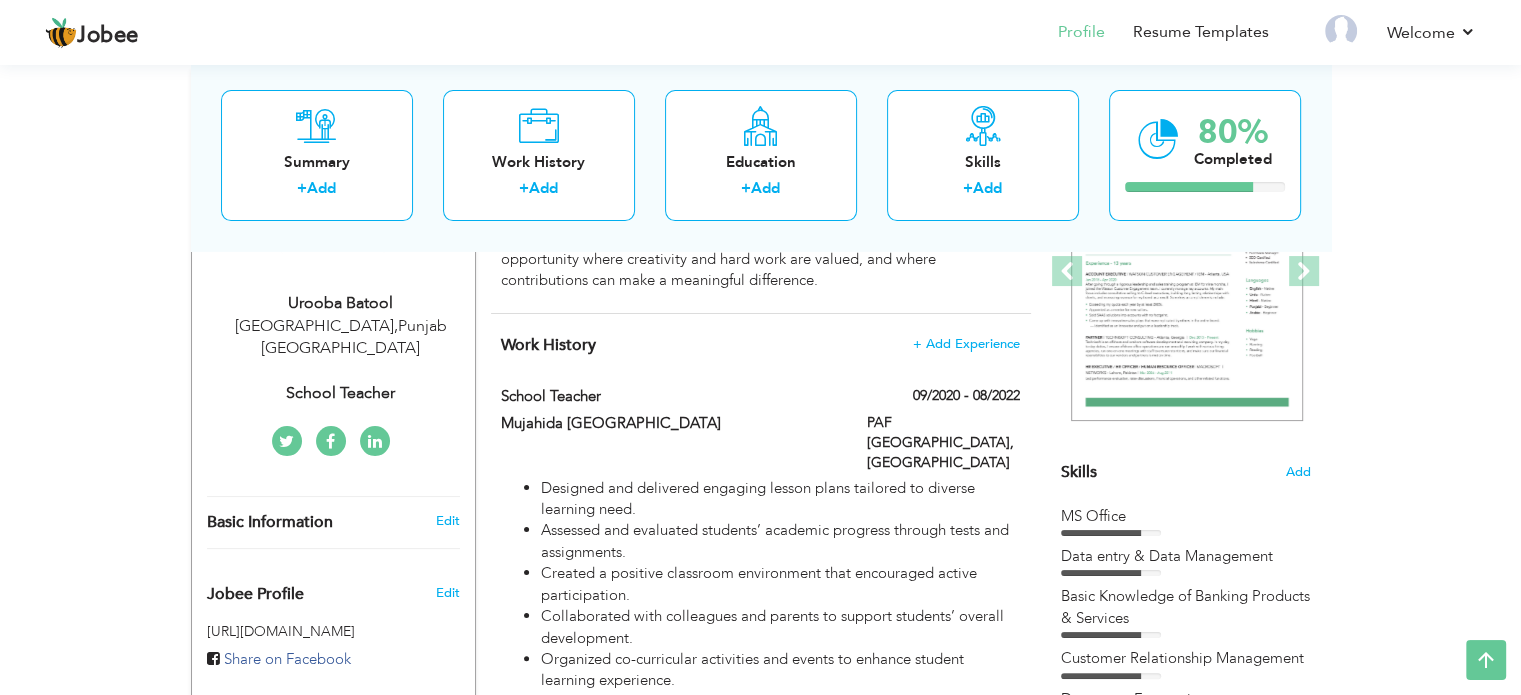 scroll, scrollTop: 308, scrollLeft: 0, axis: vertical 